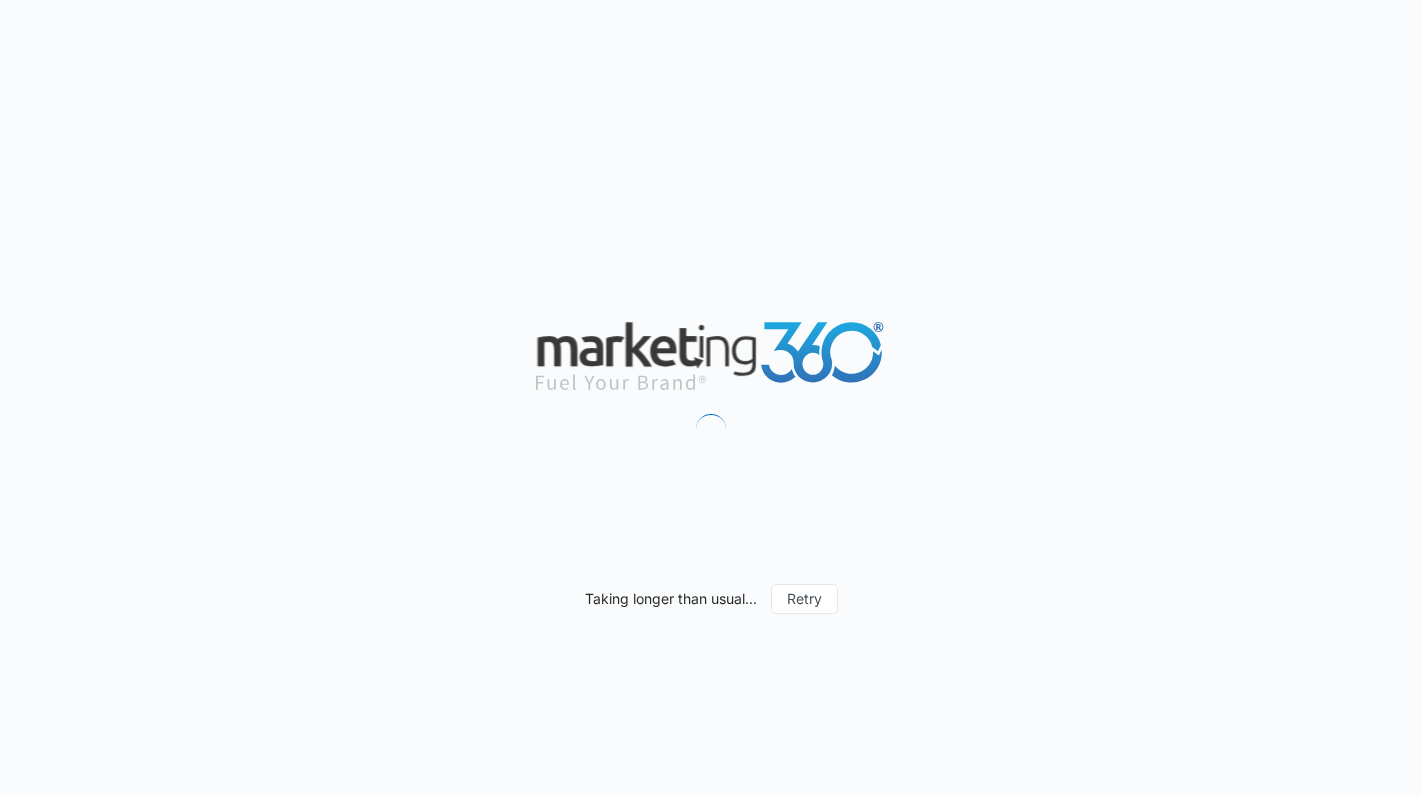scroll, scrollTop: 0, scrollLeft: 0, axis: both 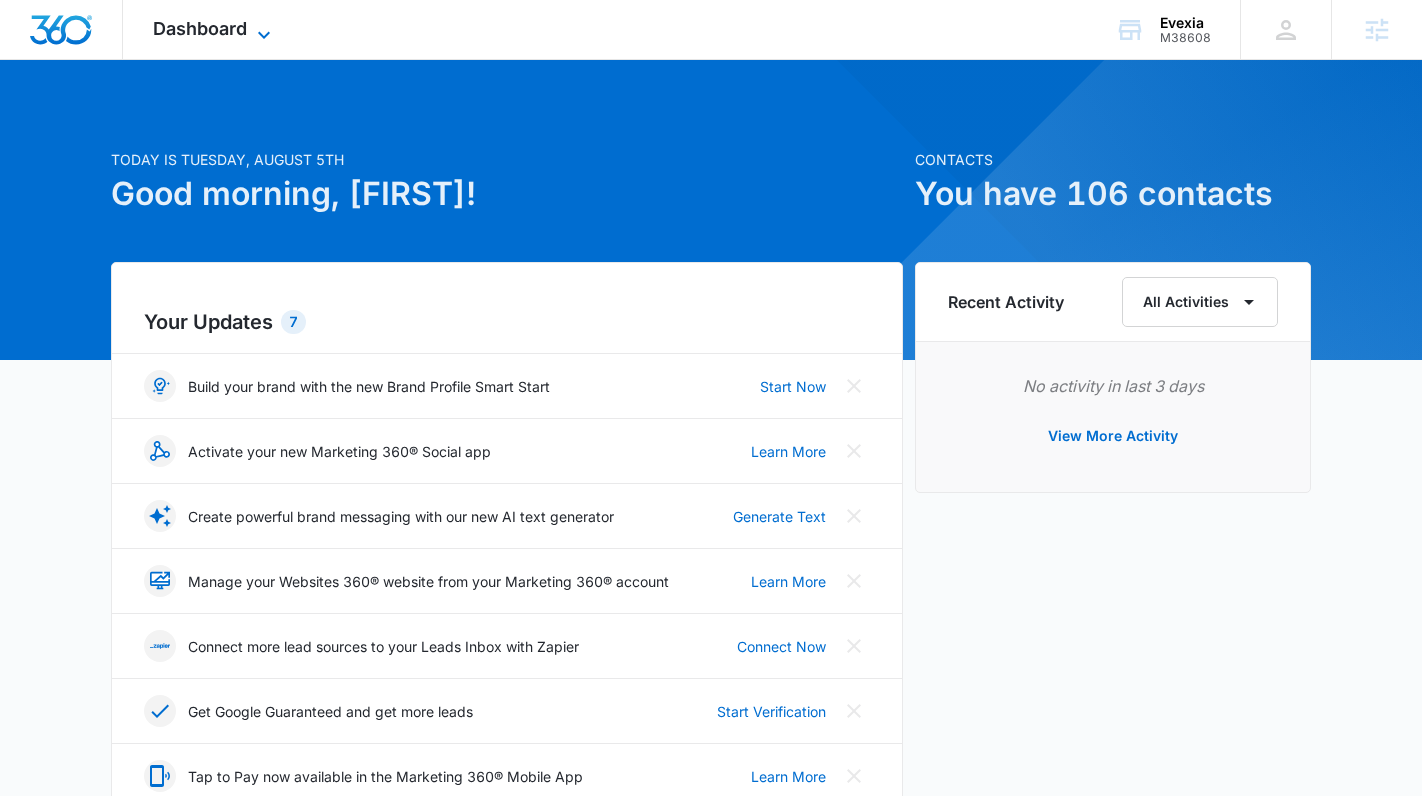click on "Dashboard" at bounding box center (200, 28) 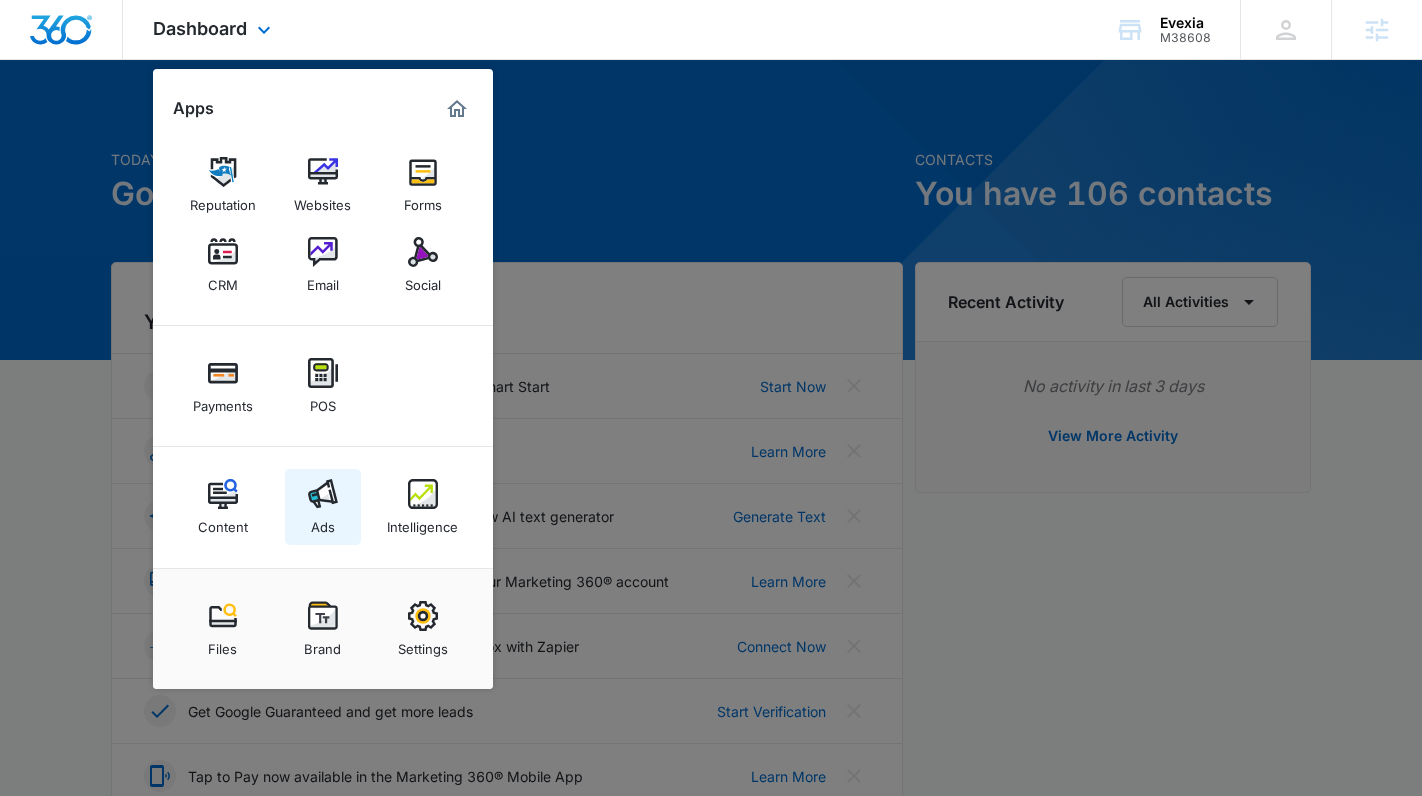 click at bounding box center (323, 494) 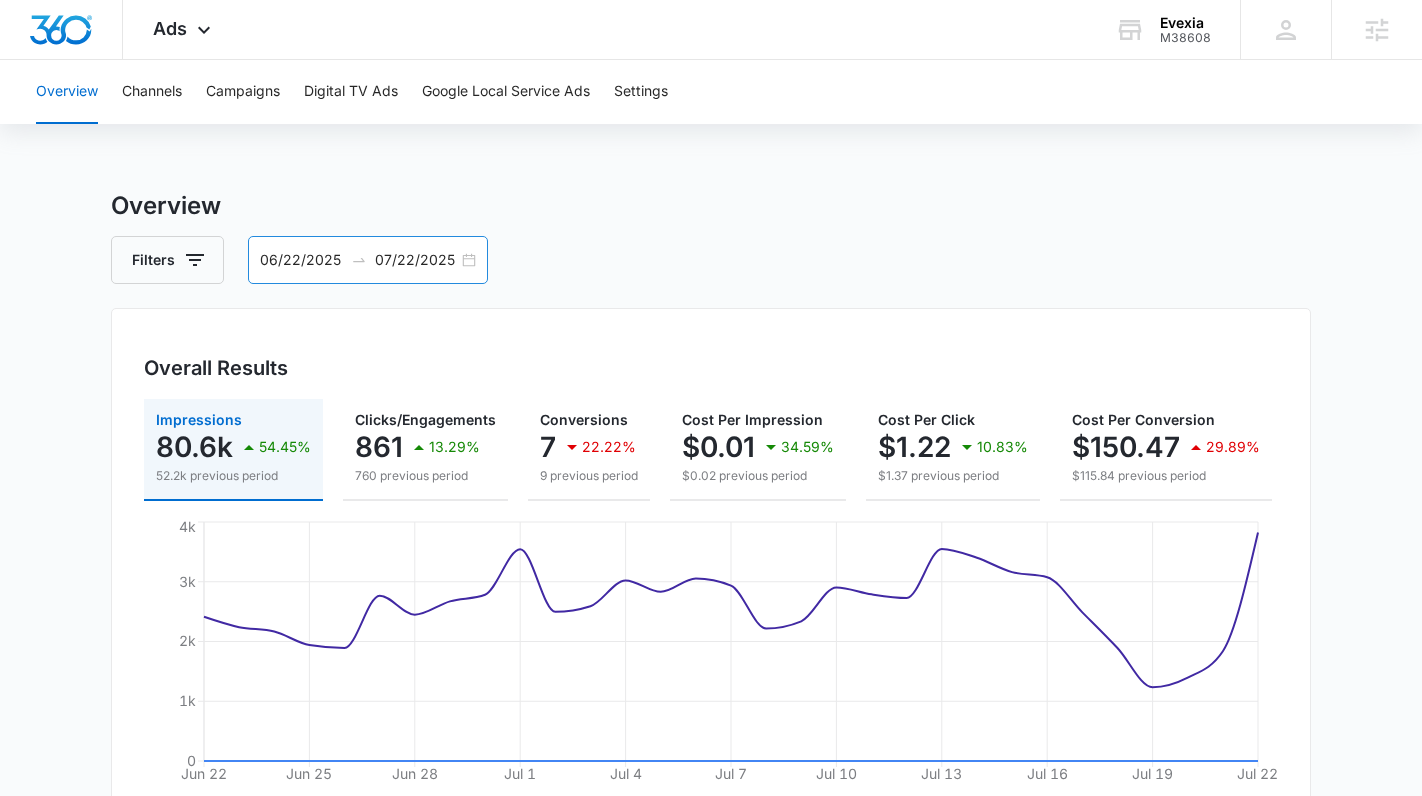 click on "[MONTH]/[DAY]/[YEAR] [MONTH]/[DAY]/[YEAR]" at bounding box center (368, 260) 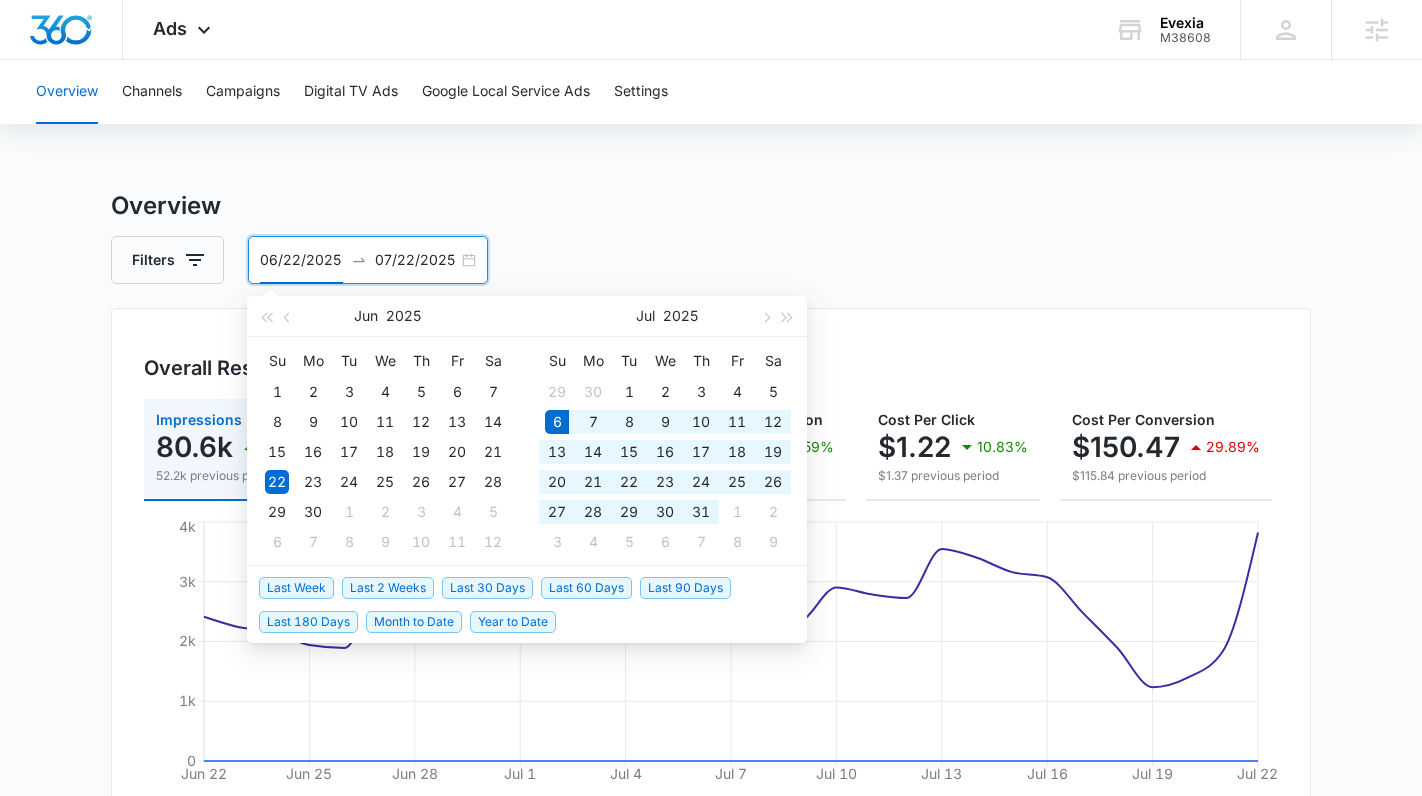 click on "Last 30 Days" at bounding box center [487, 588] 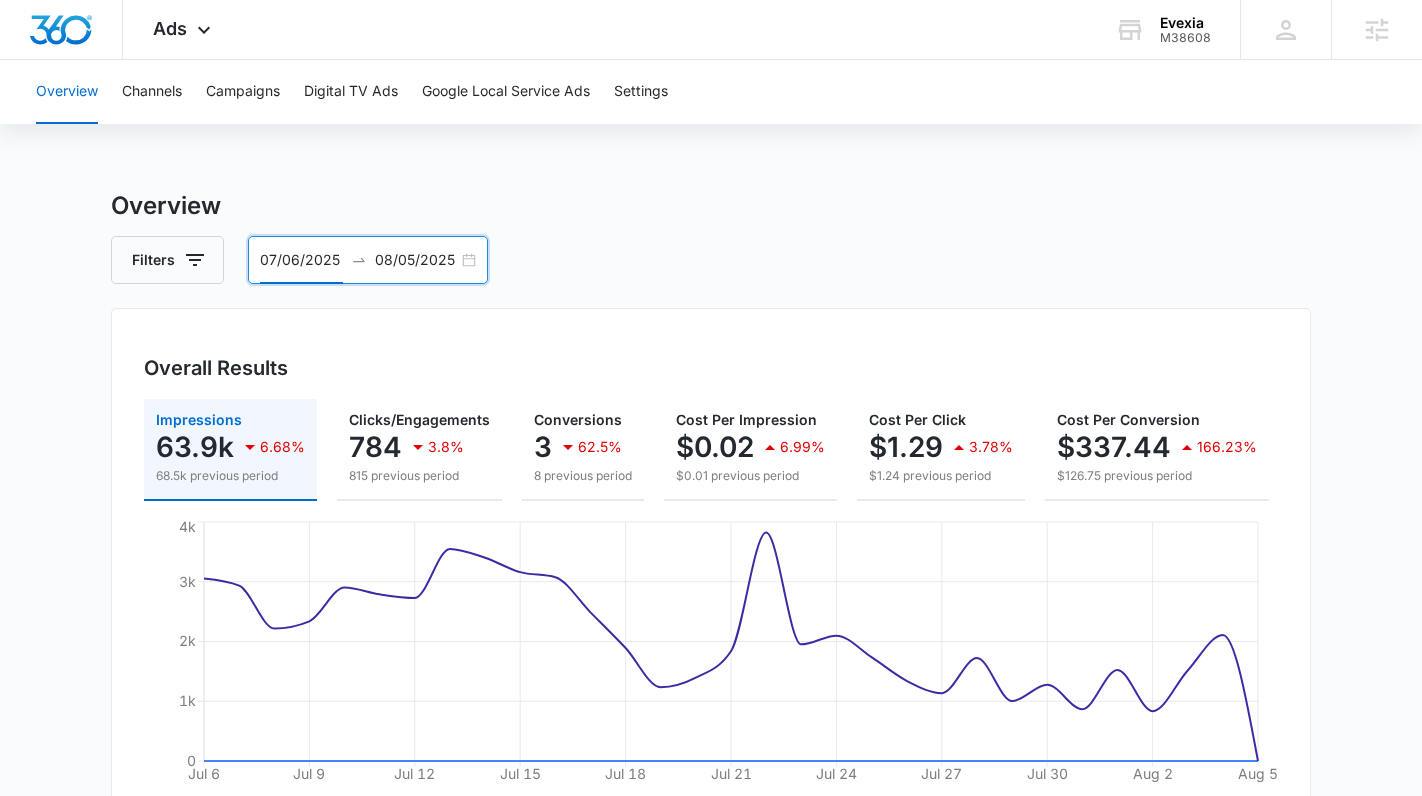 click on "Overview Filters [MONTH]/[DAY]/[YEAR] [MONTH]/[DAY]/[YEAR] Overall Results Impressions 63.9k 6.68%  68.5k previous period Clicks/Engagements 784 3.8%  815 previous period Conversions 3 62.5%  8 previous period Cost Per Impression $0.02 6.99%  $0.01 previous period Cost Per Click $1.29 3.78%  $1.24 previous period Cost Per Conversion $337.44 166.23%  $126.75 previous period Total Spend $1,012.30 0.16%  $1,014.00 previous period Jul 6 Jul 9 Jul 12 Jul 15 Jul 18 Jul 21 Jul 24 Jul 27 Jul 30 Aug 2 Aug 5 0 1k 2k 3k 4k Google Facebook / Instagram Overall Visibility Jul. 06 - Aug. 05, [YEAR] Impressions 63,936 6.68%  from 68,515 Jul 17, [YEAR] Aug 5, [YEAR] 0 2k 4k Jul. 06 - Aug. 05, [YEAR] Jun. 05 - Jul. 05, [YEAR] Market Share (Search channels only) 0% 0%  from 0% Cost Per Impression $0.02 6.99%  from $0.01 Overall Conversions Jul. 06 - Aug. 05, [YEAR] Conversions 3 62.5%  from 8 Jul 17, [YEAR] Aug 5, [YEAR] 0 1 2 Jul. 06 - Aug. 05, [YEAR] Jun. 05 - Jul. 05, [YEAR] Conversion Rate 0.4% 61.22%  from 1% Cost Per Conversion $337.44 166.23%  from $126.75 784" at bounding box center (711, 906) 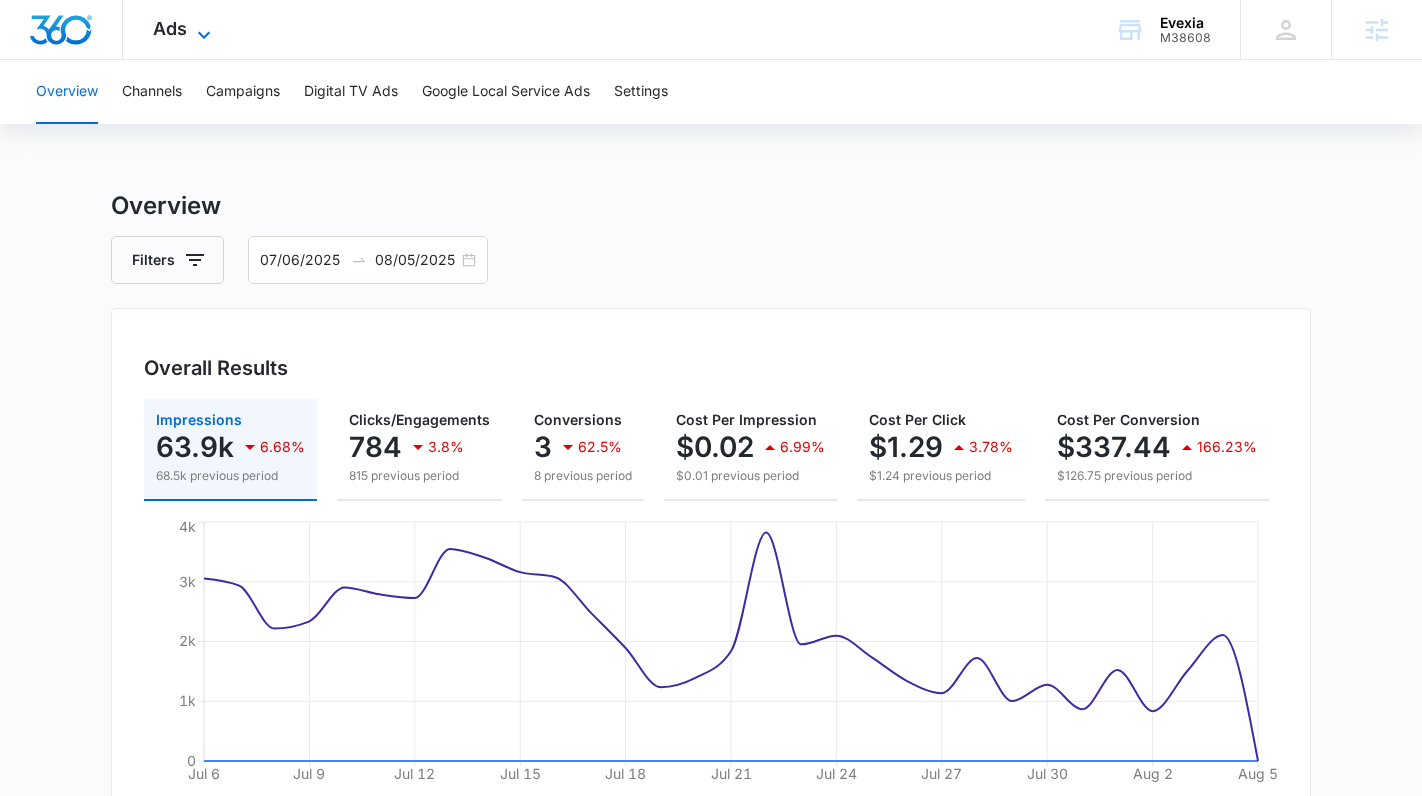 click 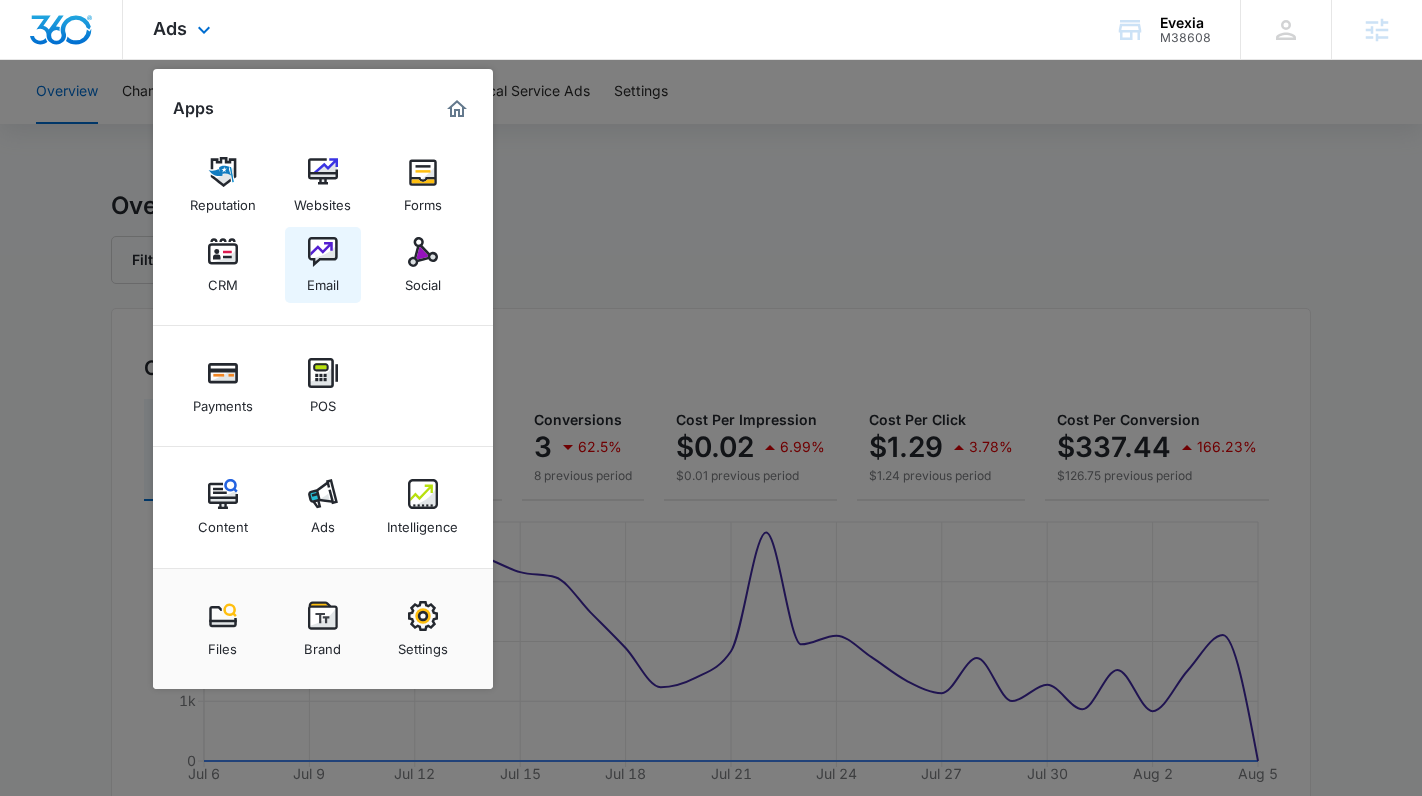 click at bounding box center (323, 252) 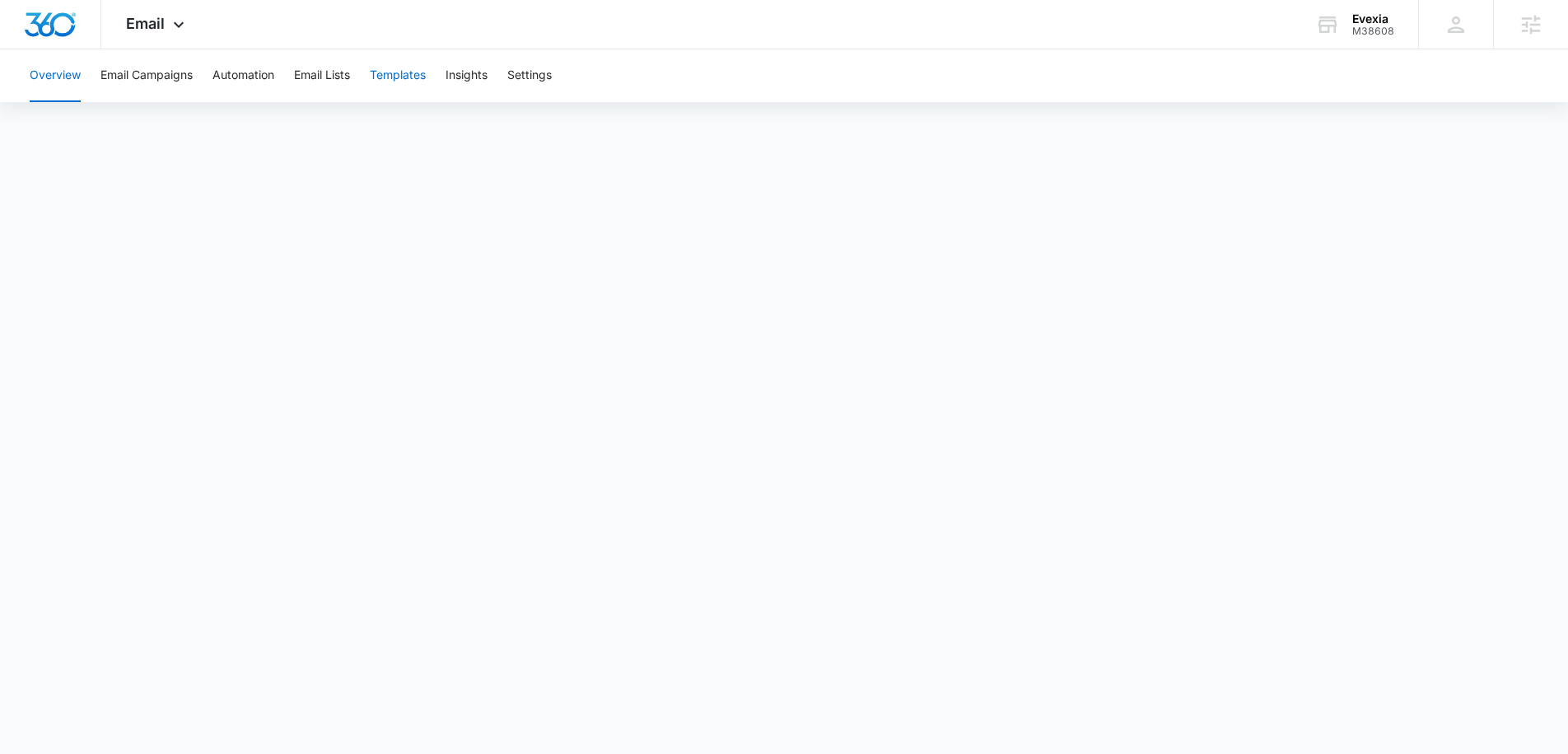 click on "Templates" at bounding box center [398, 76] 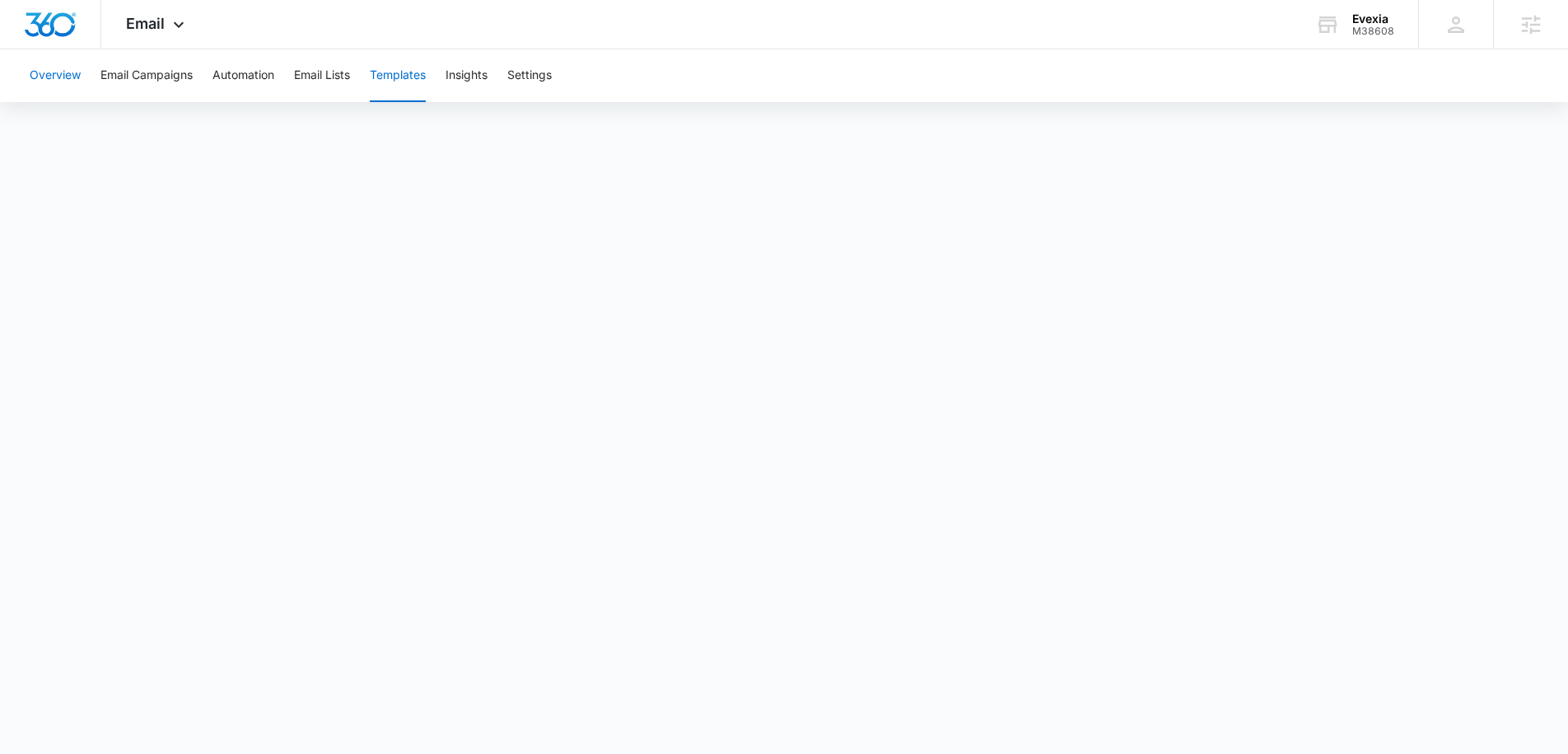 click on "Overview" at bounding box center [55, 76] 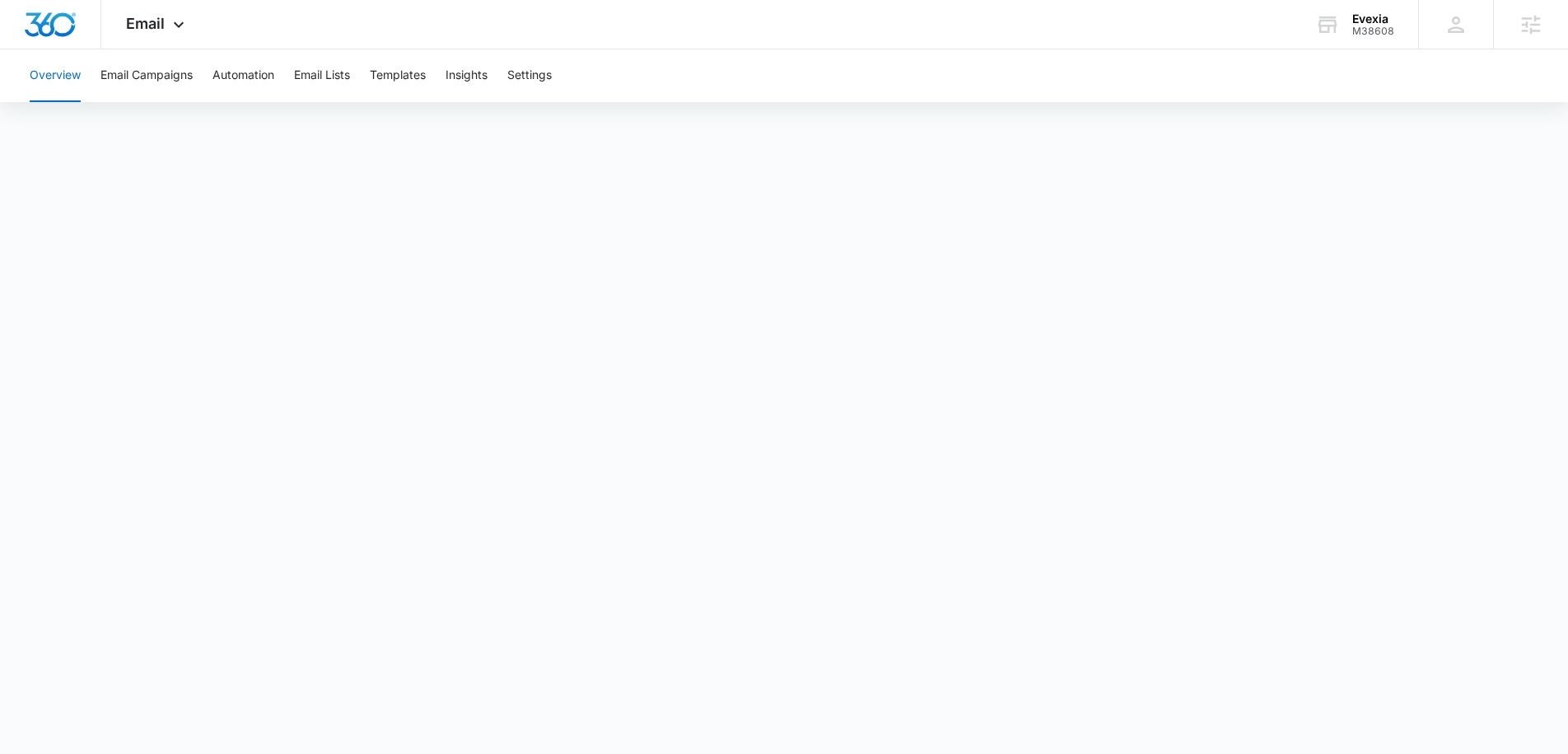 click on "Overview Email Campaigns Automation Email Lists Templates Insights Settings" at bounding box center (784, 384) 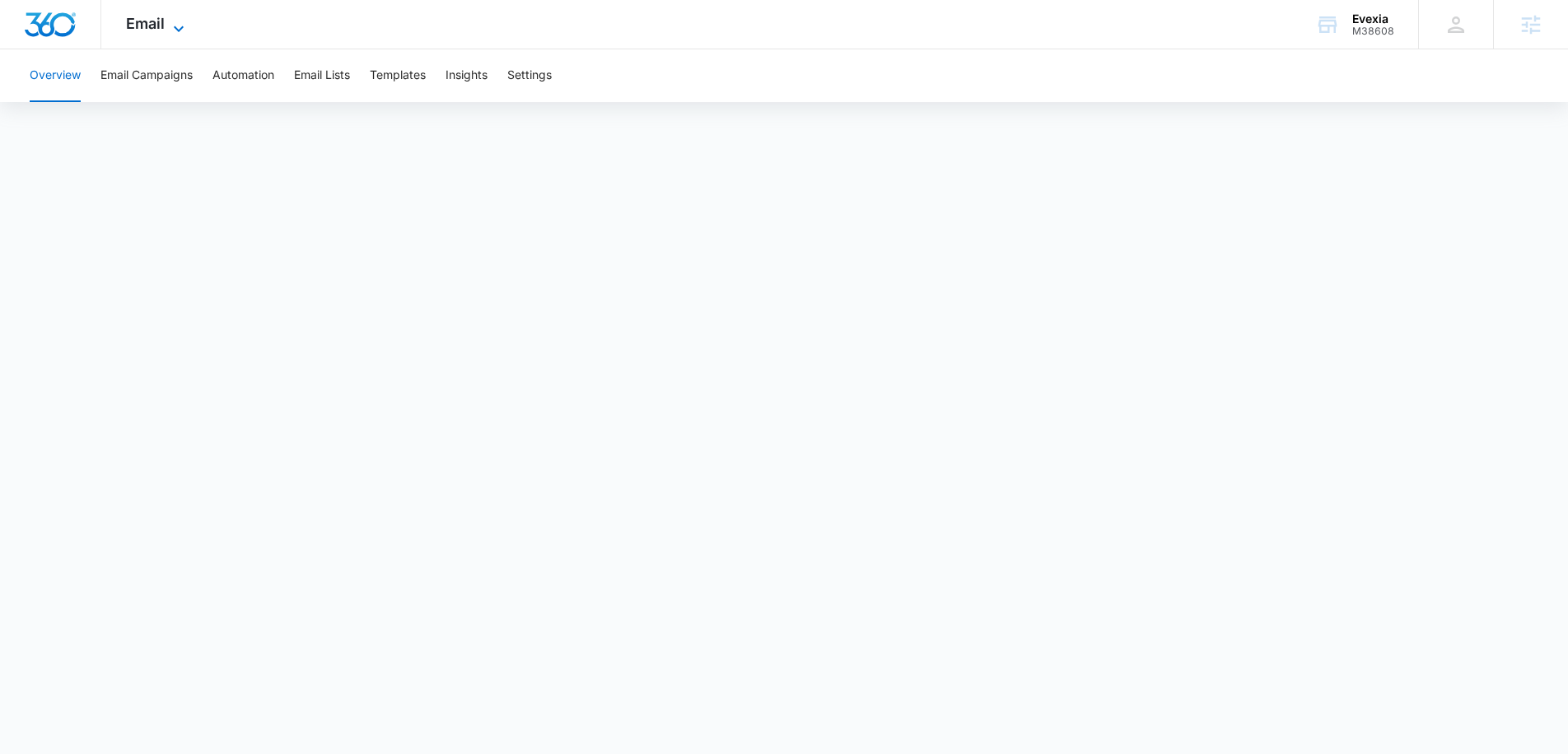 click 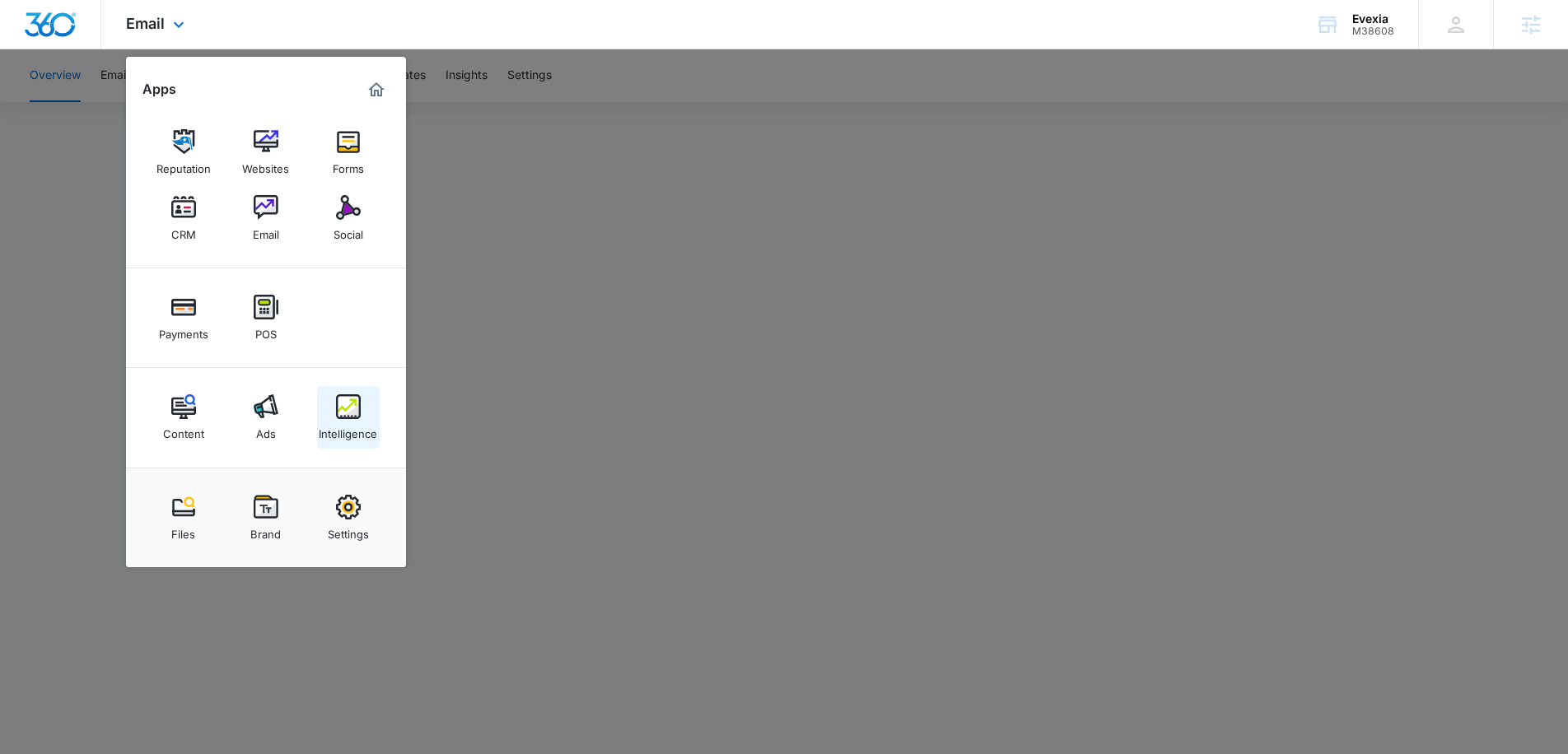 click at bounding box center (348, 407) 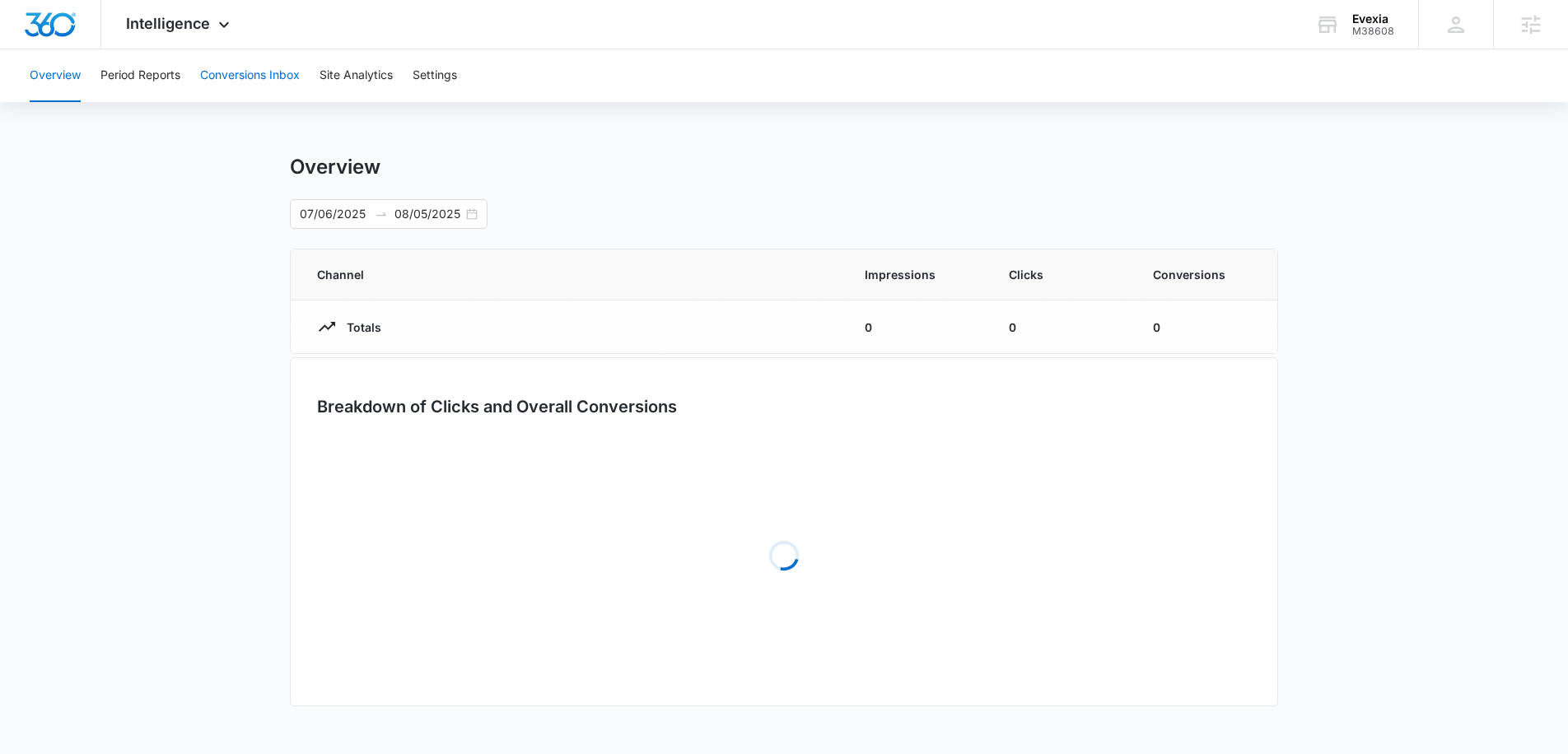 click on "Conversions Inbox" at bounding box center [250, 76] 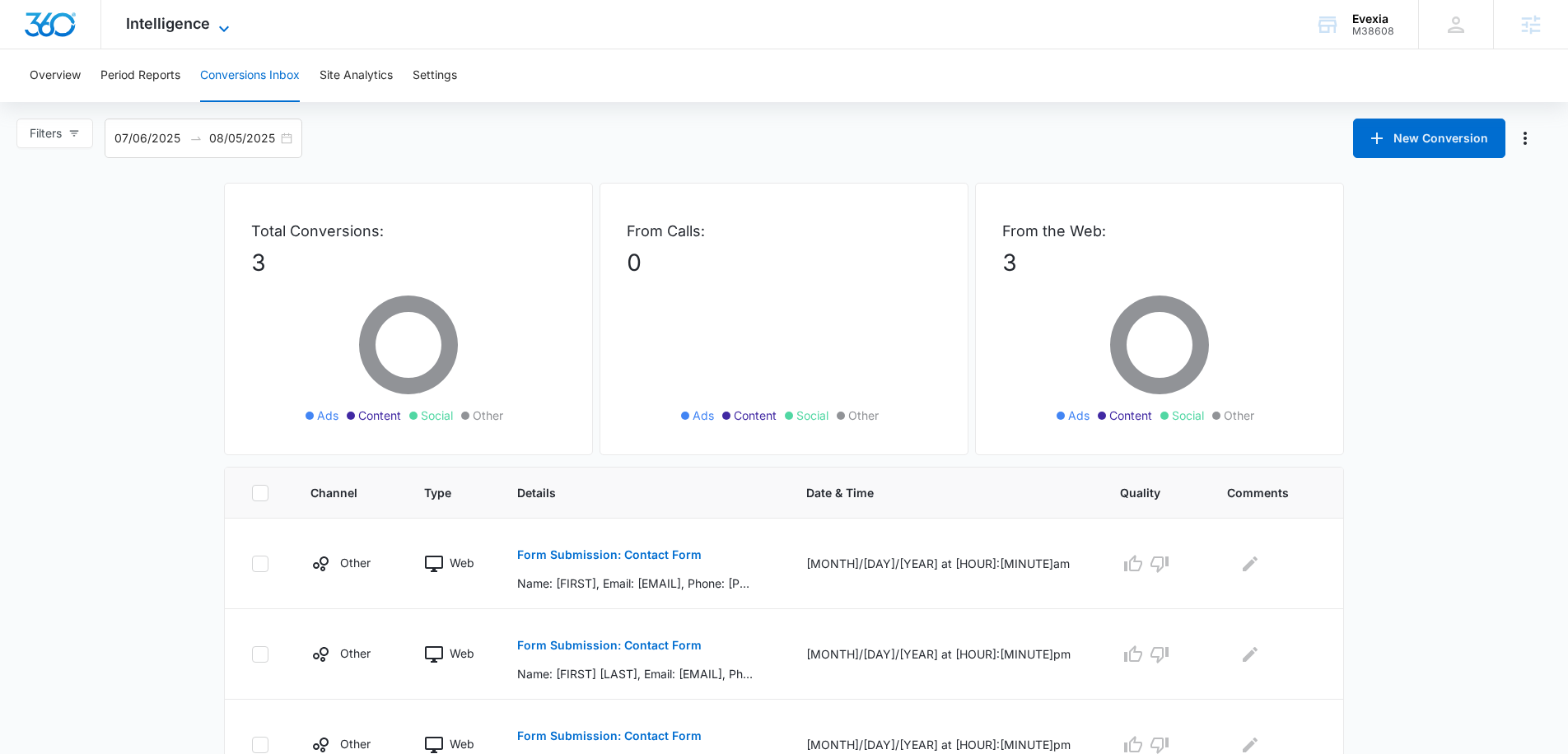 click on "Intelligence" at bounding box center (168, 23) 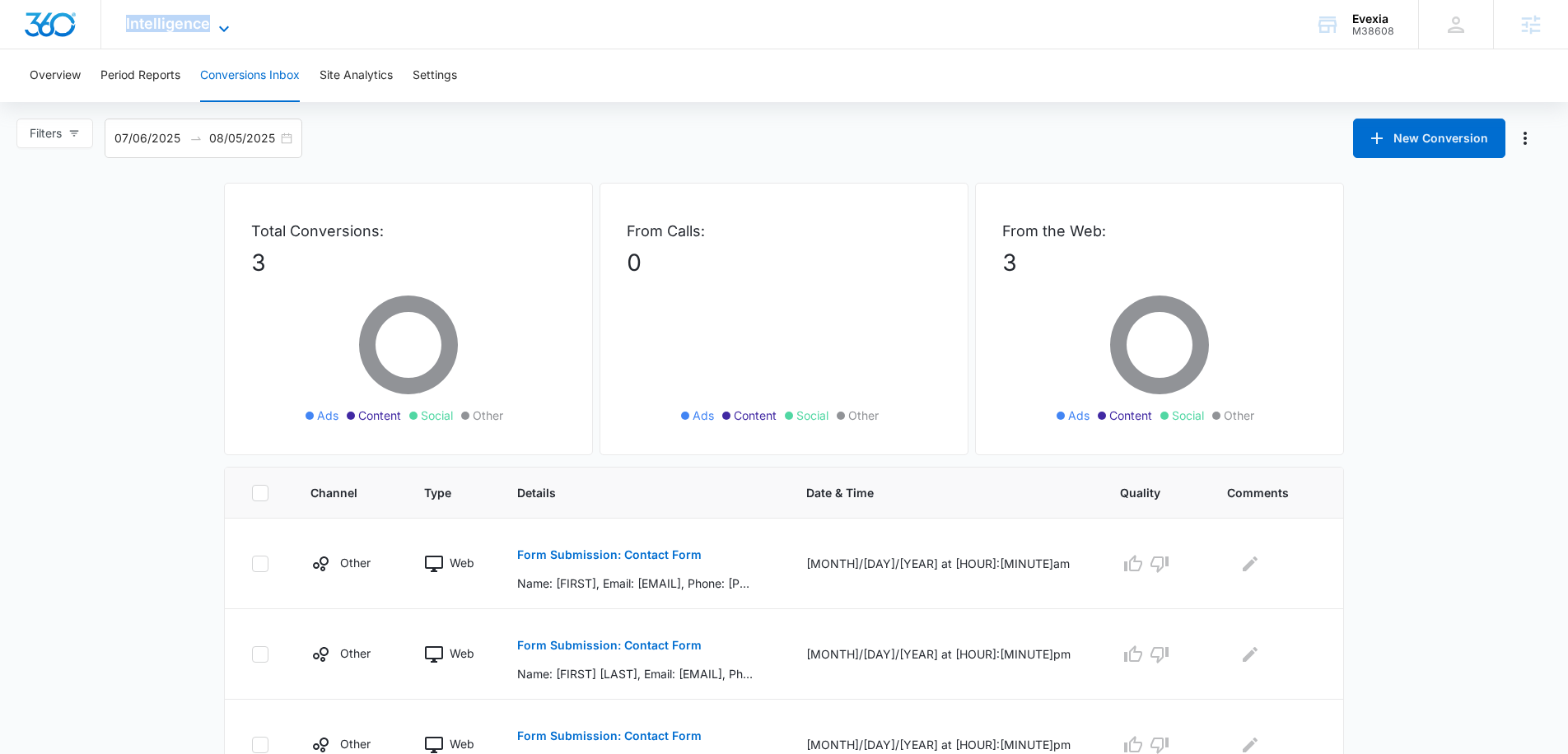 click on "Intelligence" at bounding box center (168, 23) 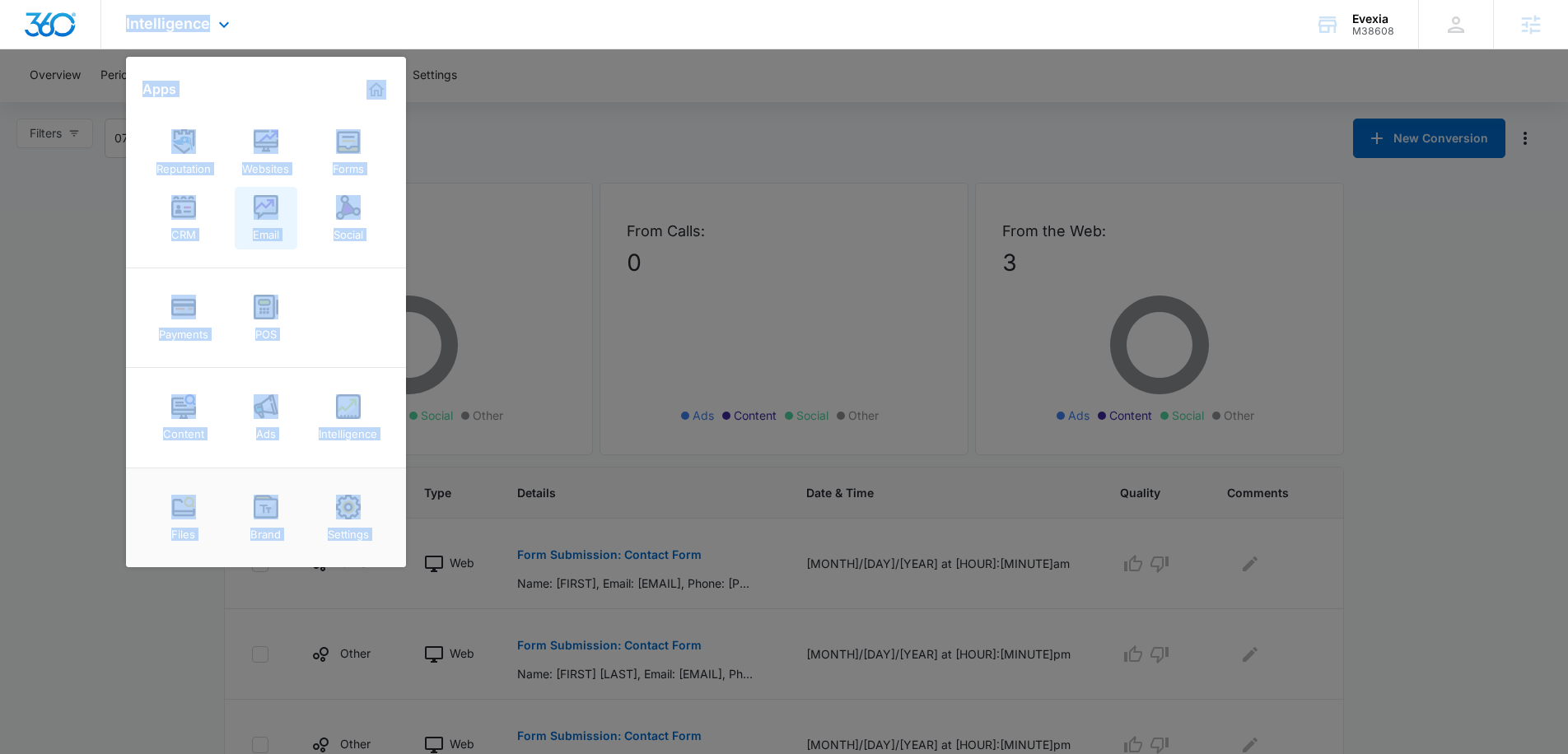click at bounding box center [266, 207] 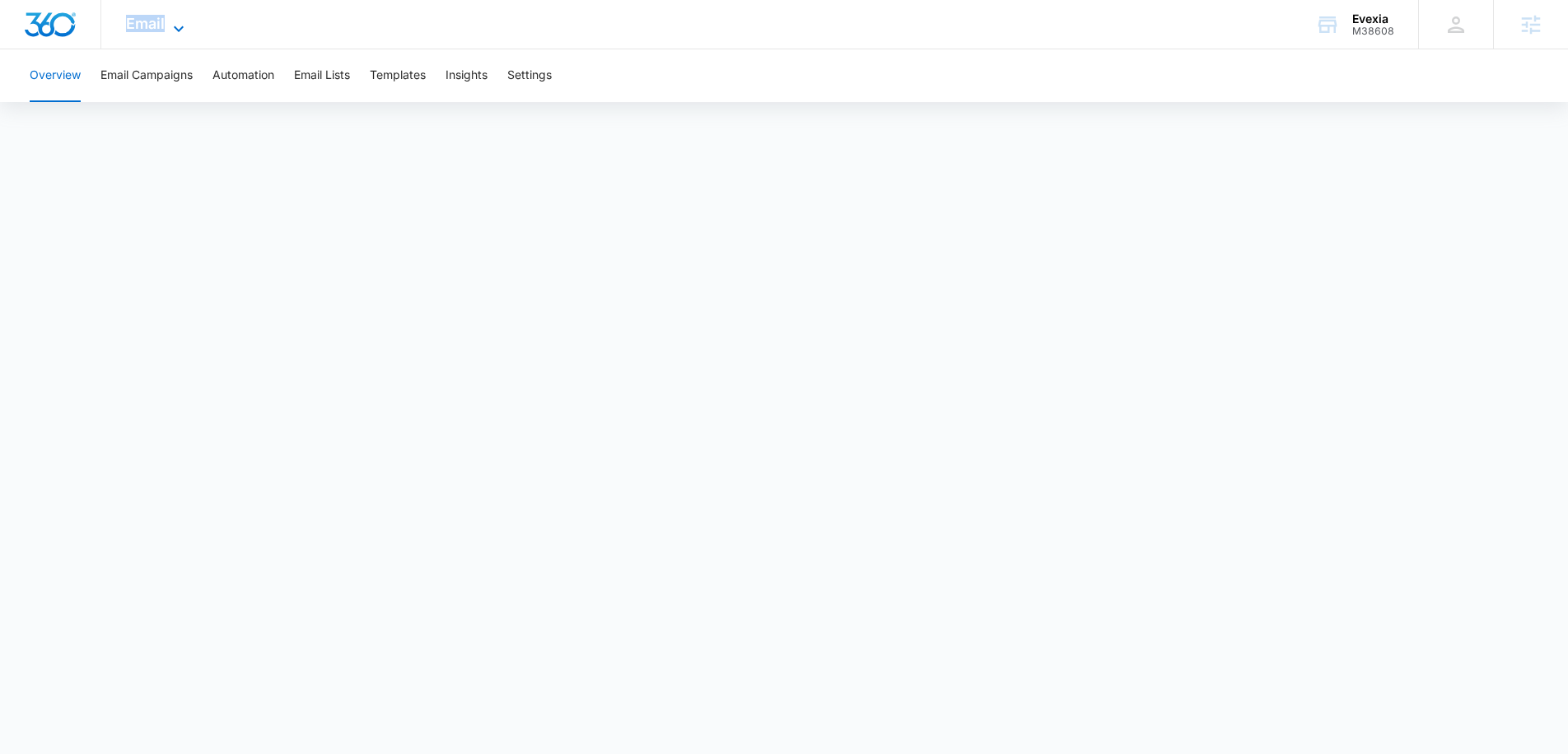 click 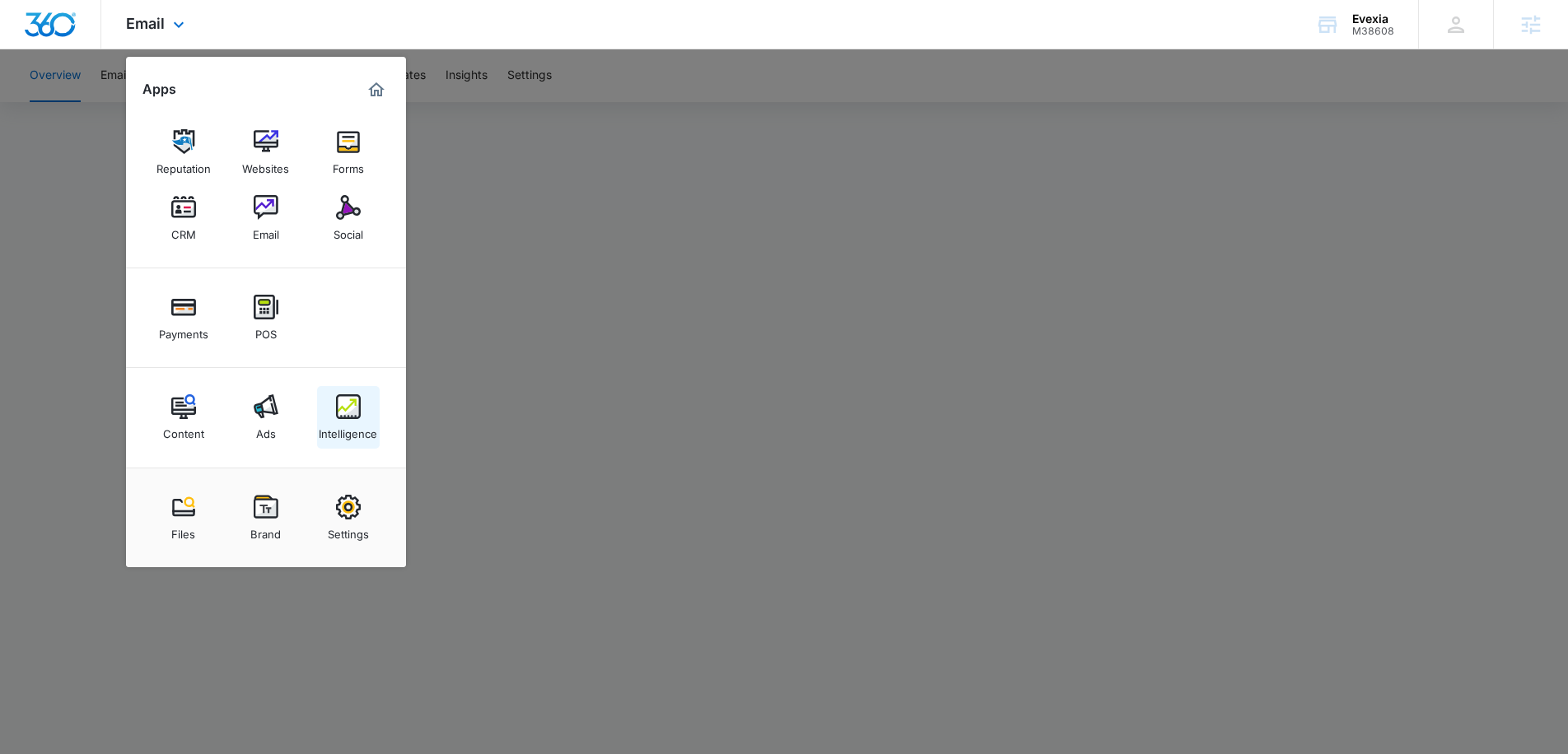 click at bounding box center [348, 407] 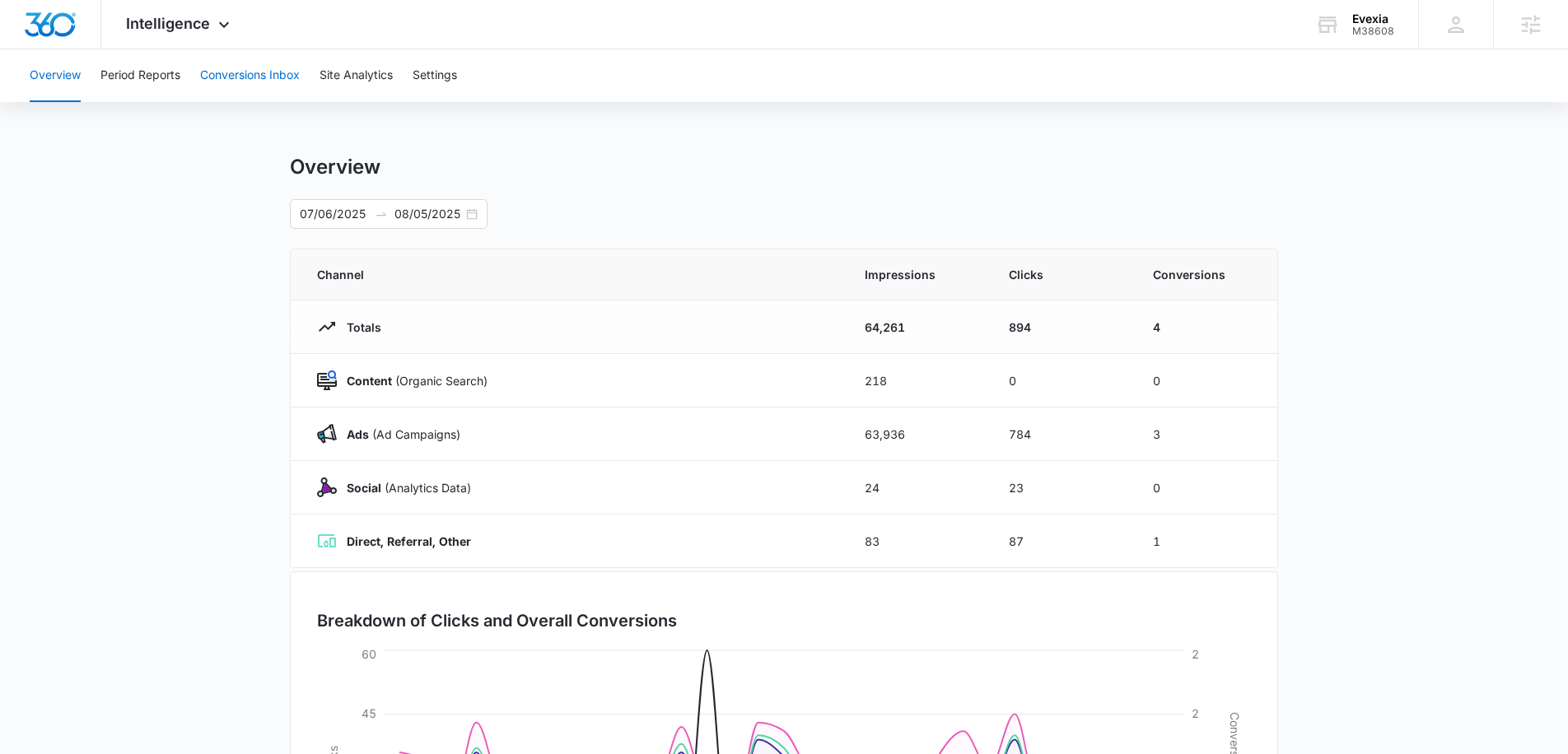 click on "Conversions Inbox" at bounding box center [250, 76] 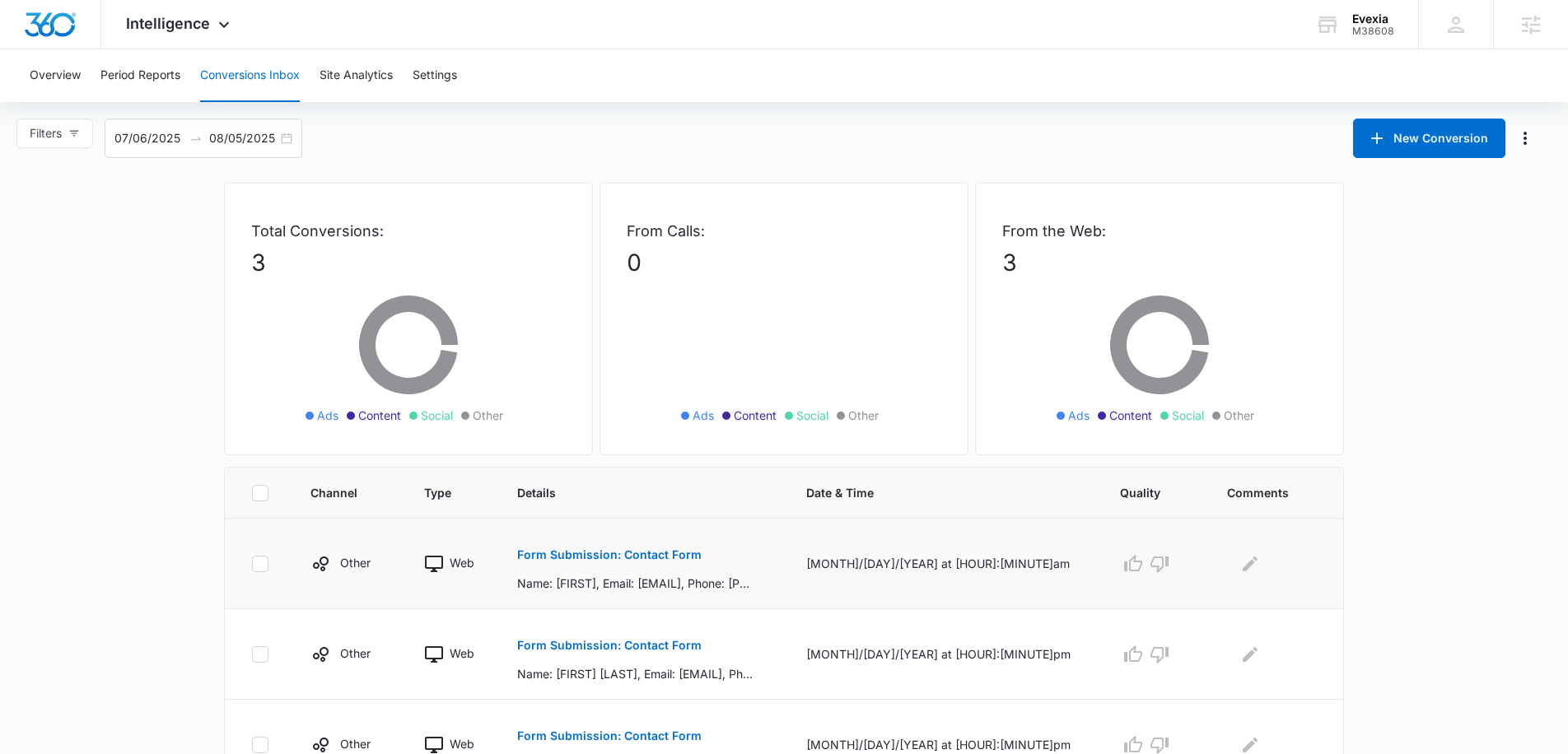 click on "Form Submission: Contact Form" at bounding box center [609, 555] 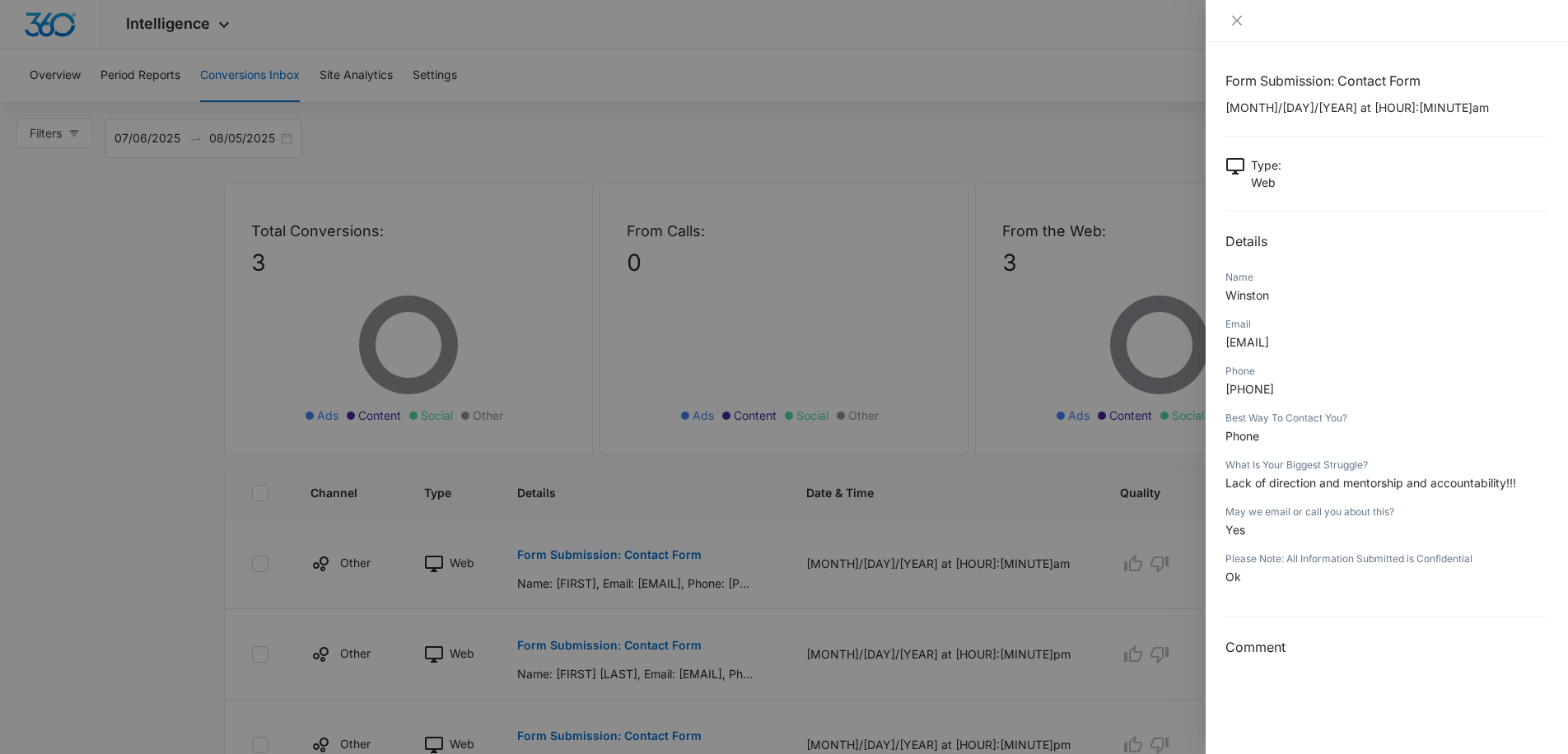 drag, startPoint x: 1295, startPoint y: 342, endPoint x: 1378, endPoint y: 319, distance: 86.12781 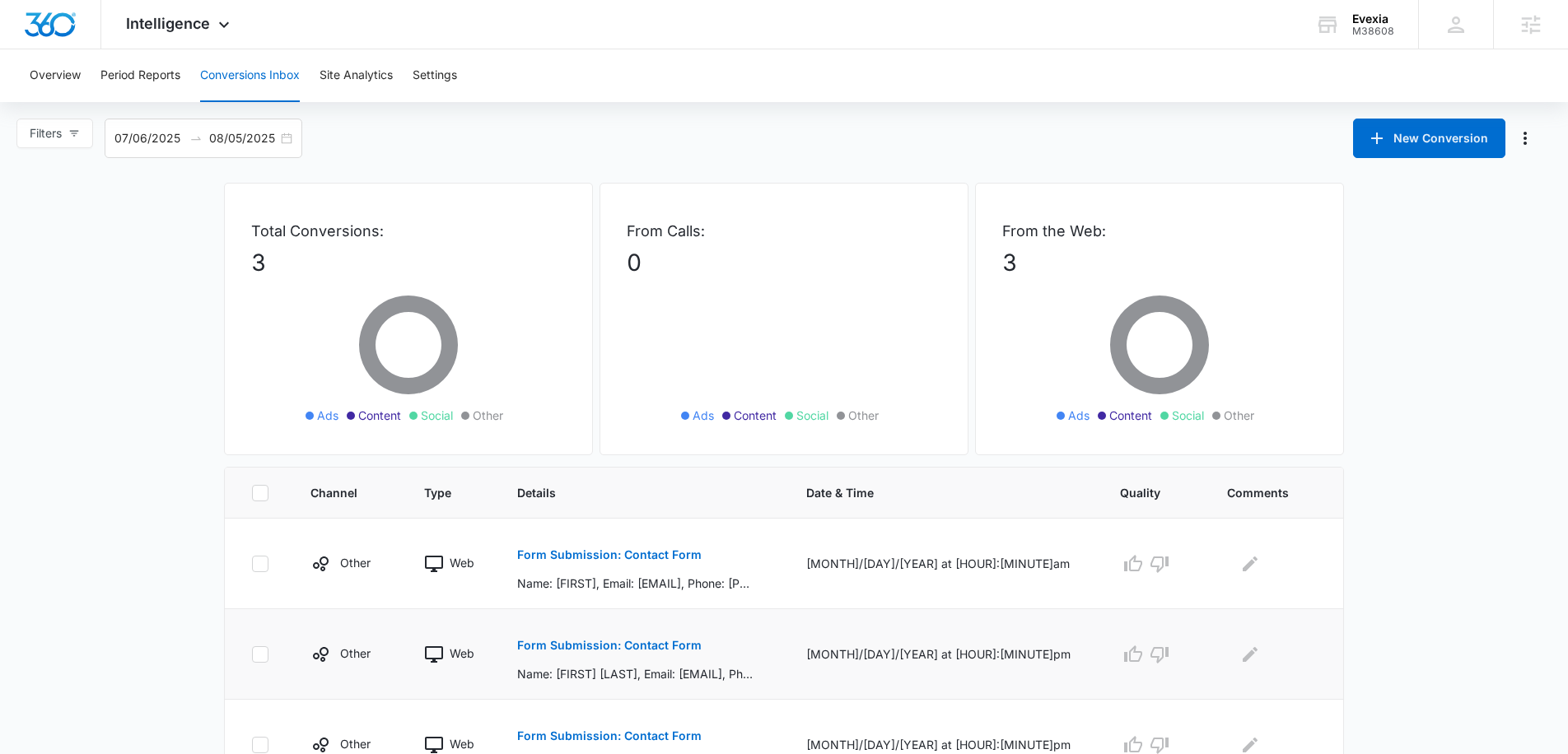 click on "Form Submission: Contact Form" at bounding box center (609, 645) 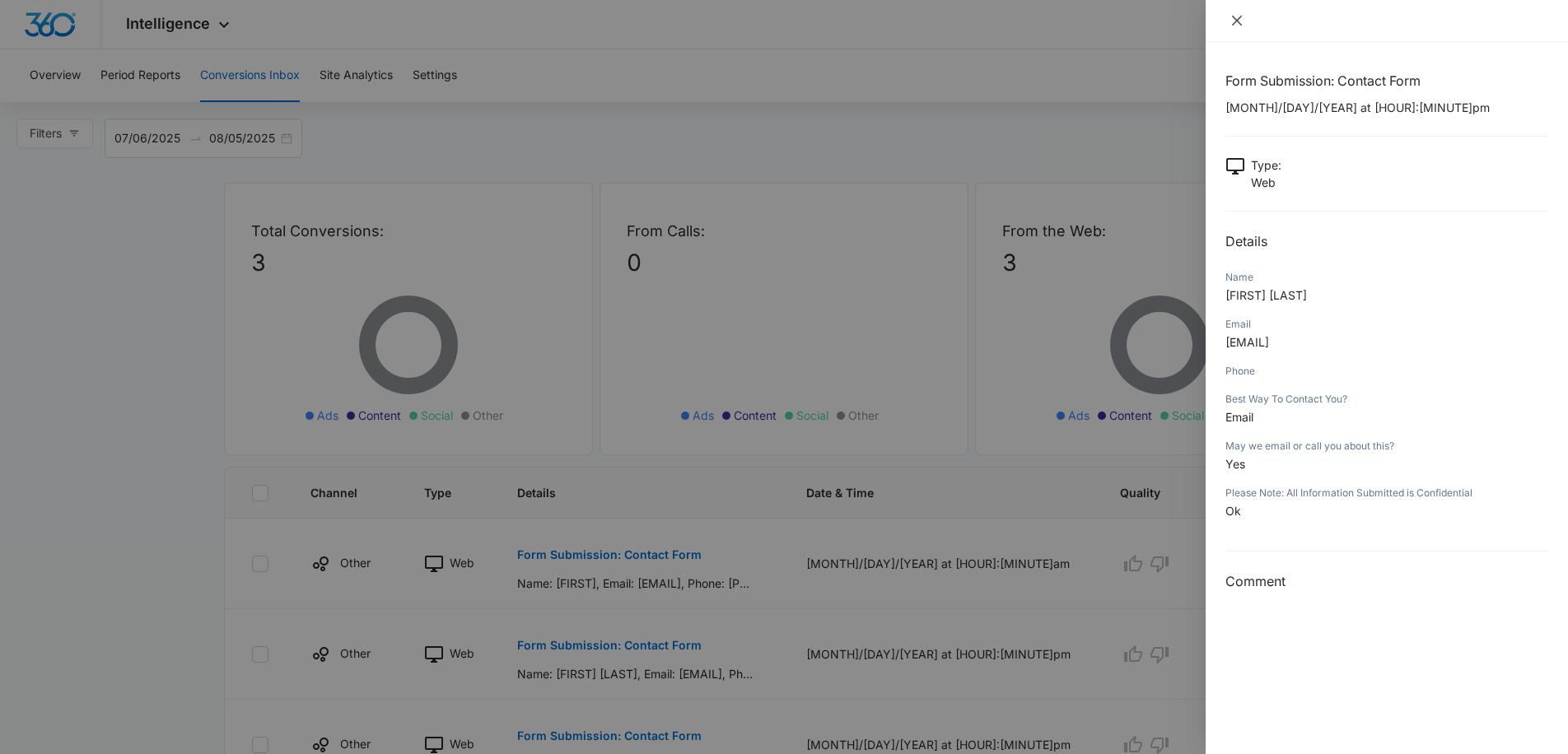 click 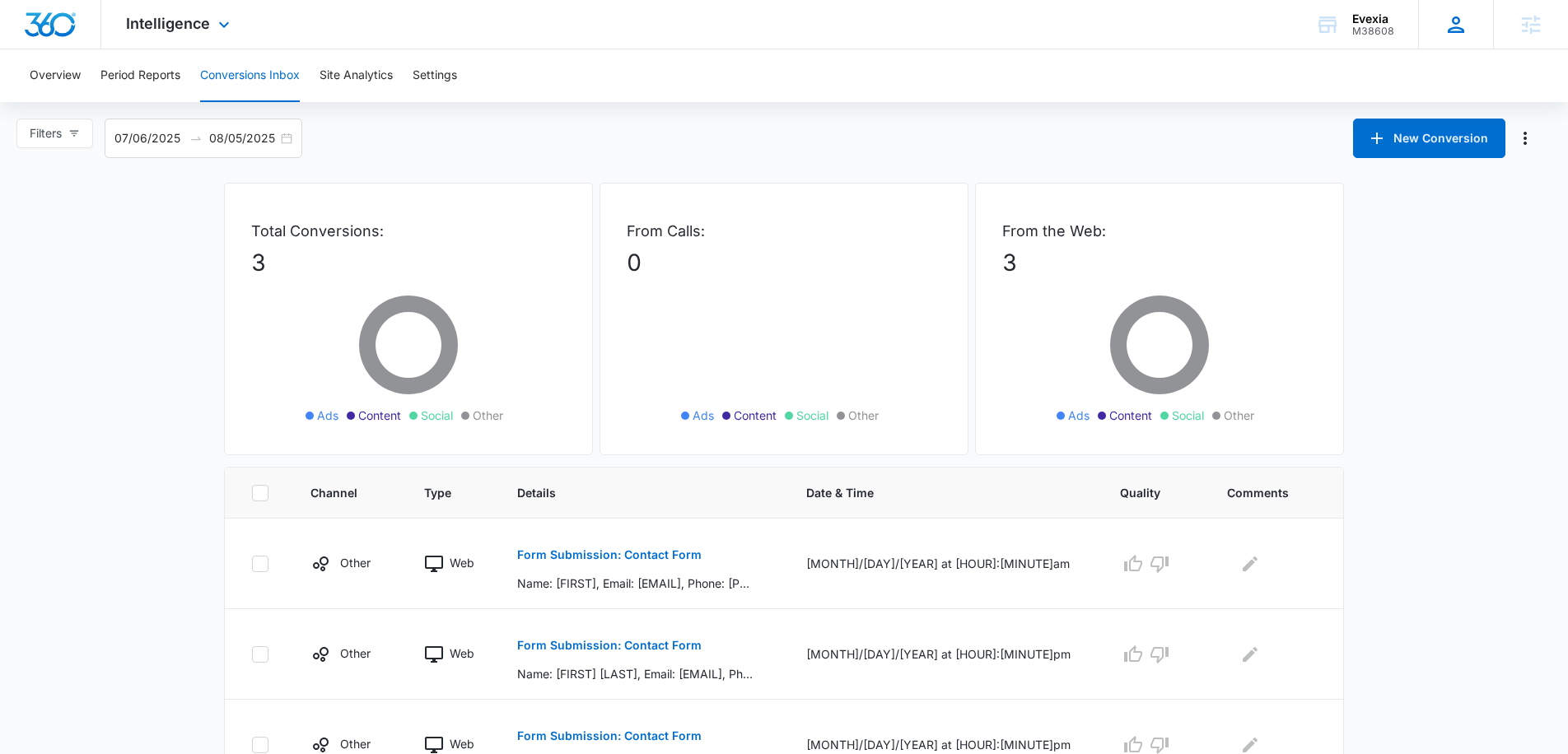 click 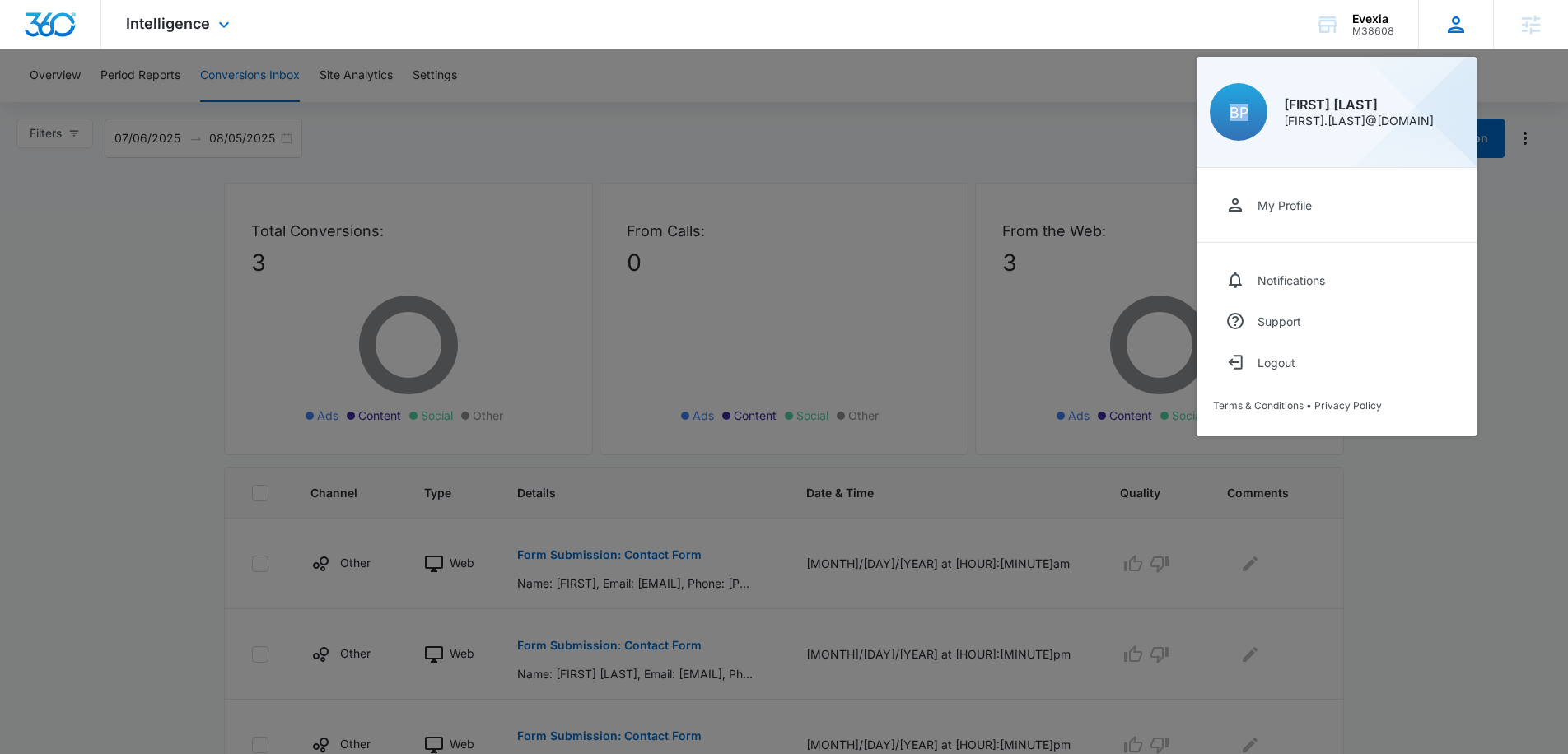 click 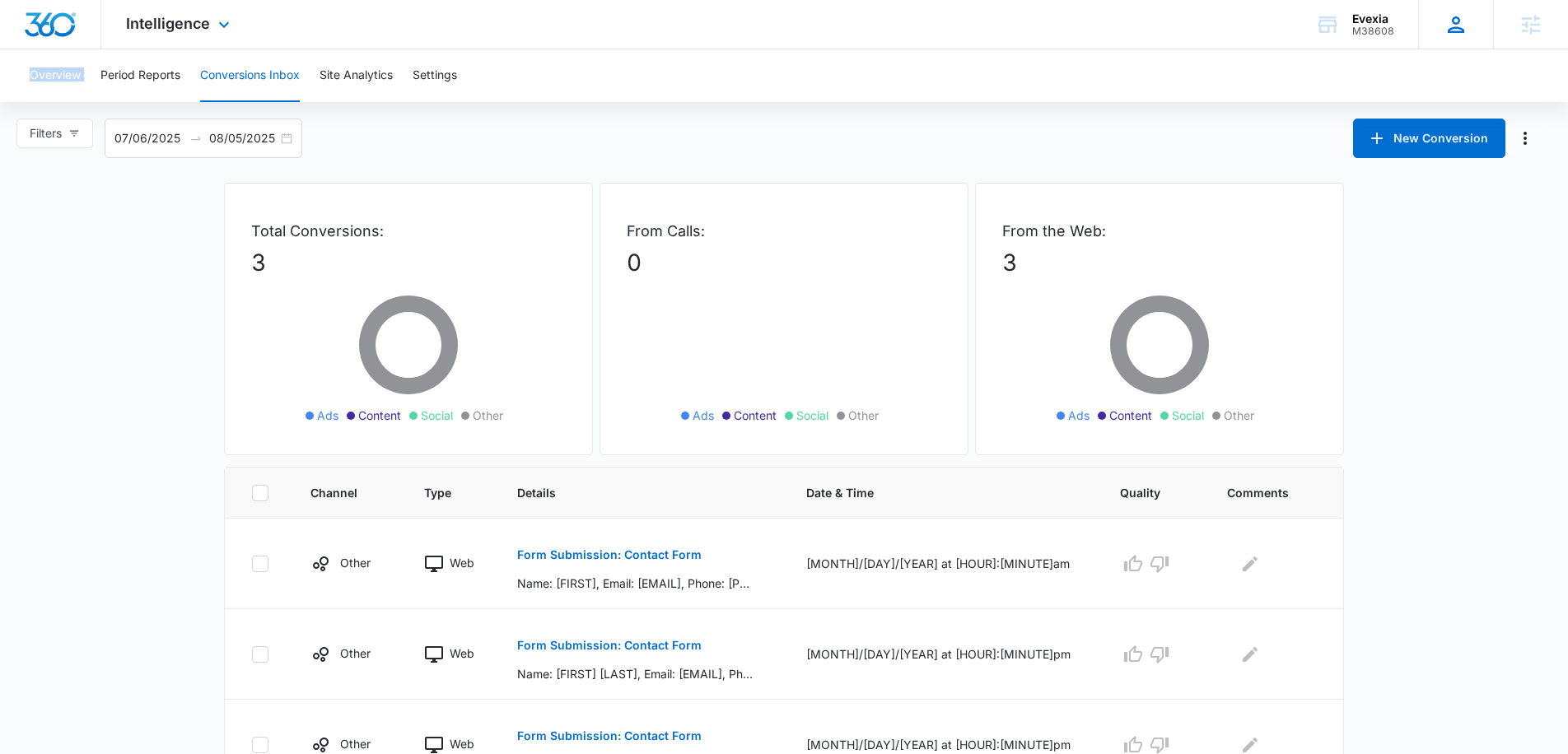 click 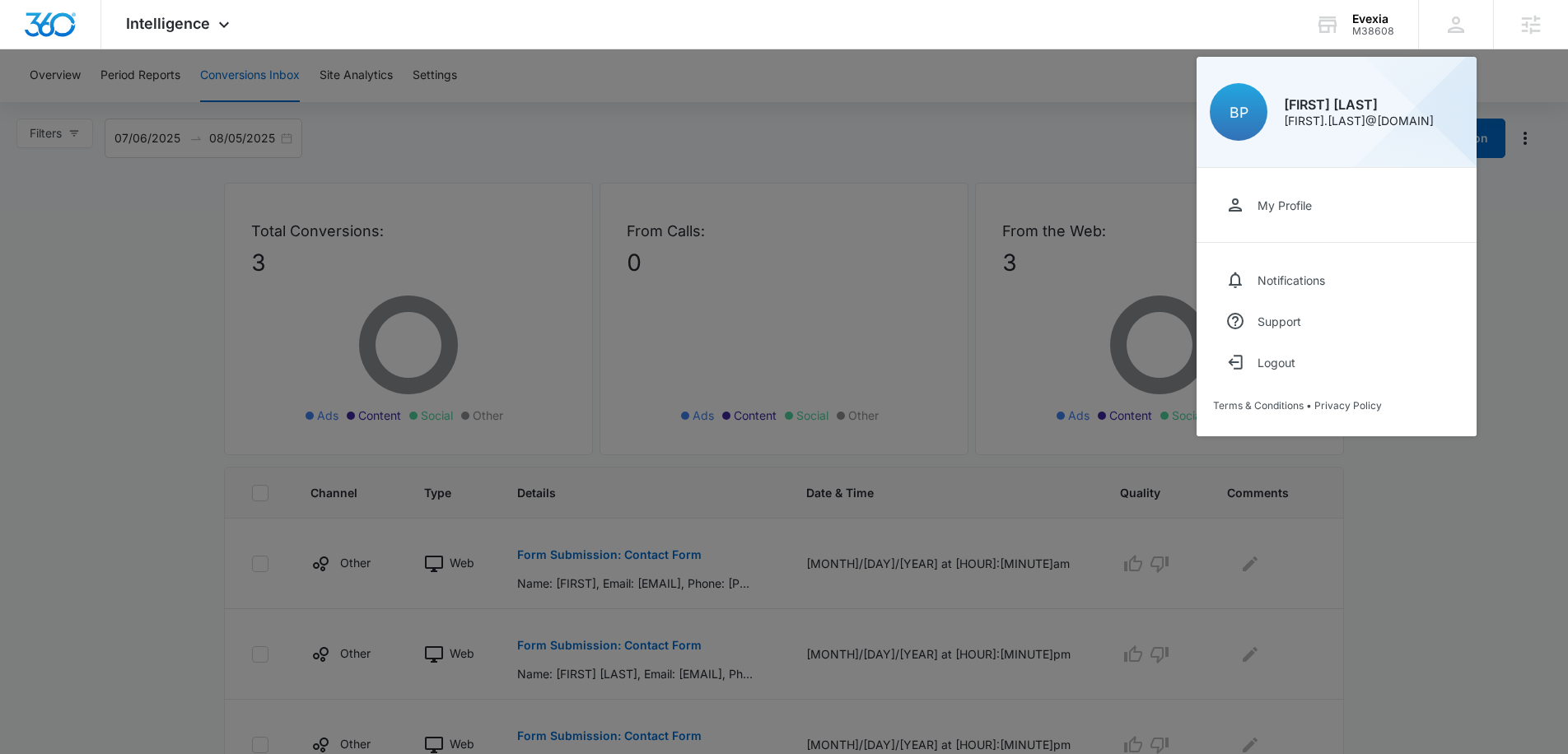 click at bounding box center [784, 377] 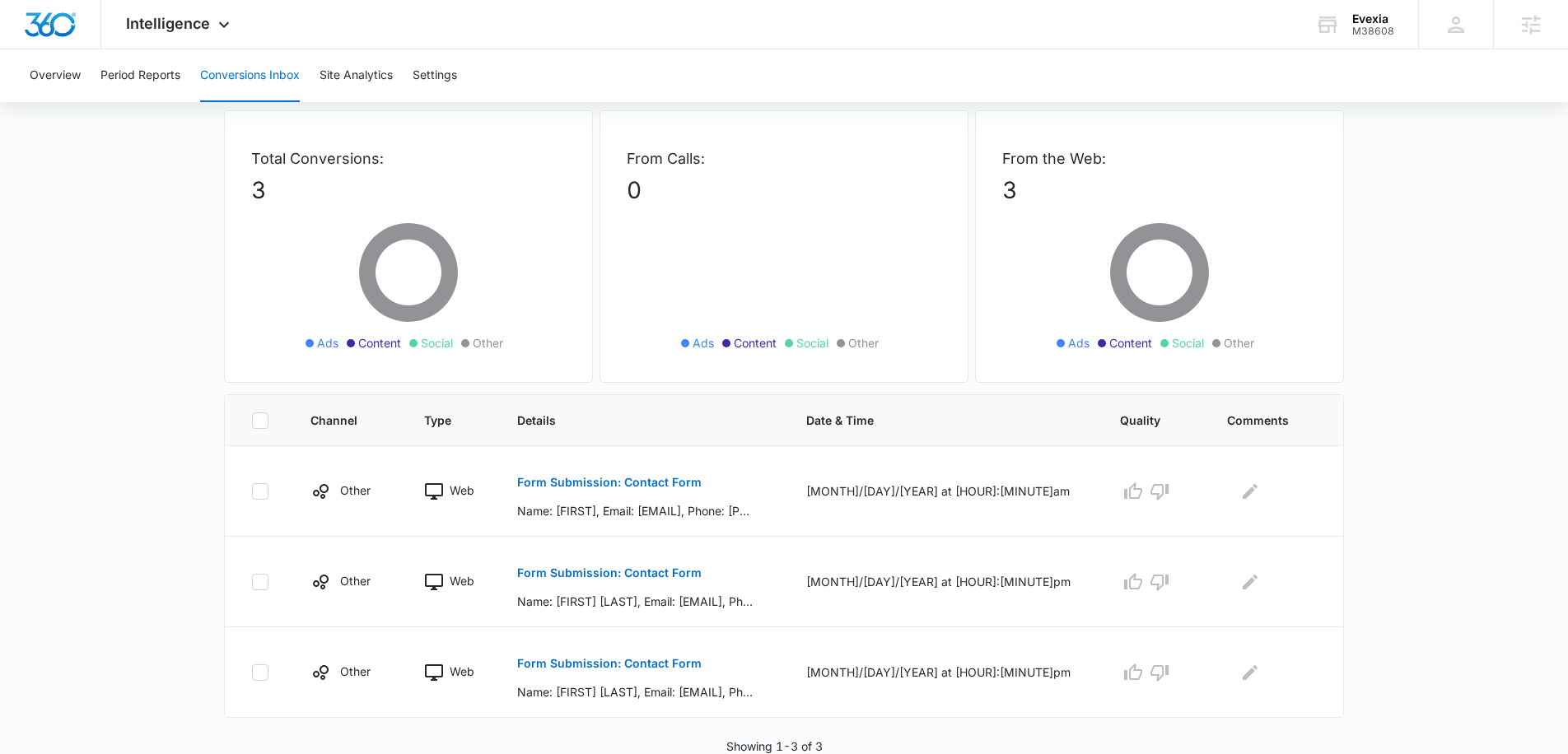 scroll, scrollTop: 73, scrollLeft: 0, axis: vertical 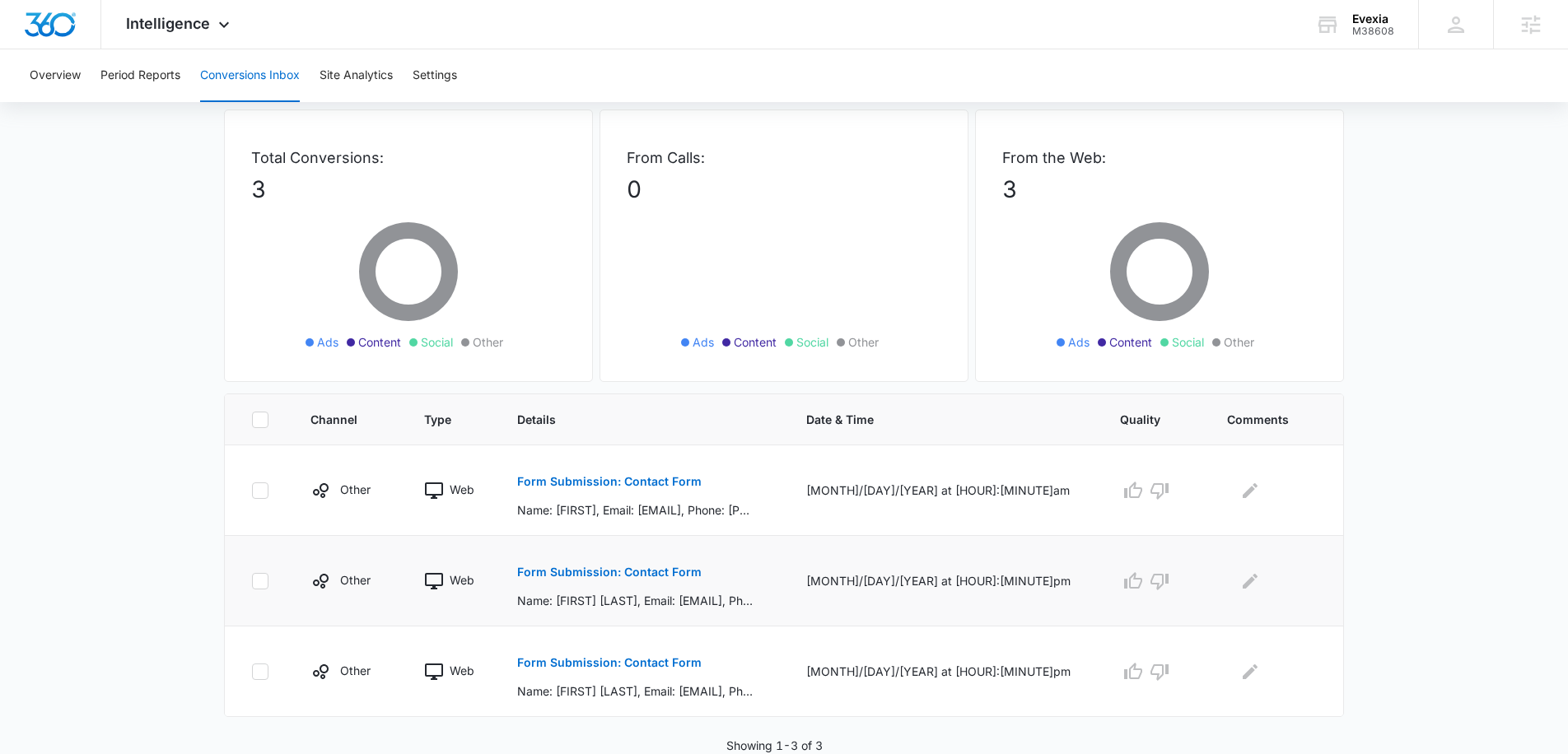 click on "Form Submission: Contact Form" at bounding box center (609, 572) 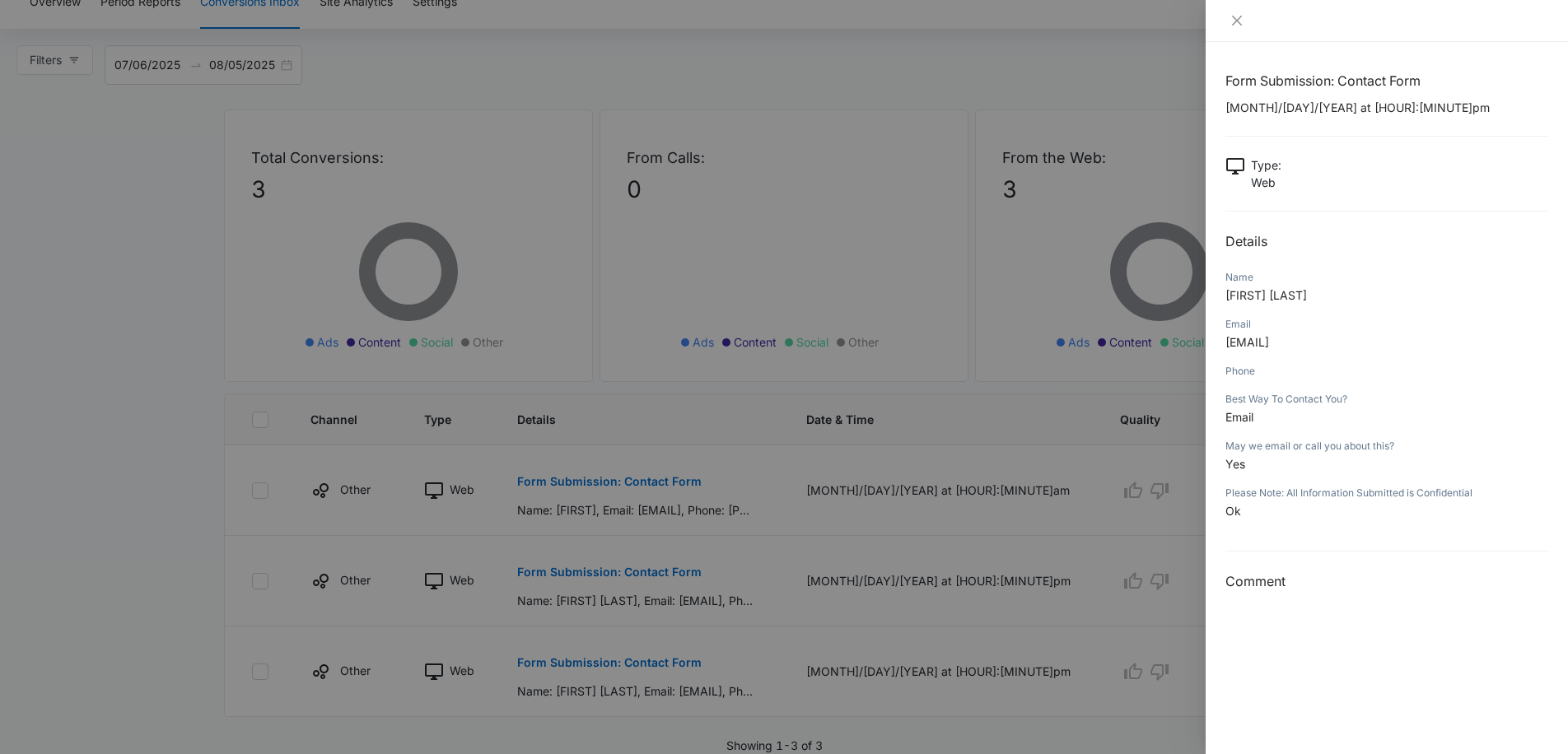 click at bounding box center [784, 377] 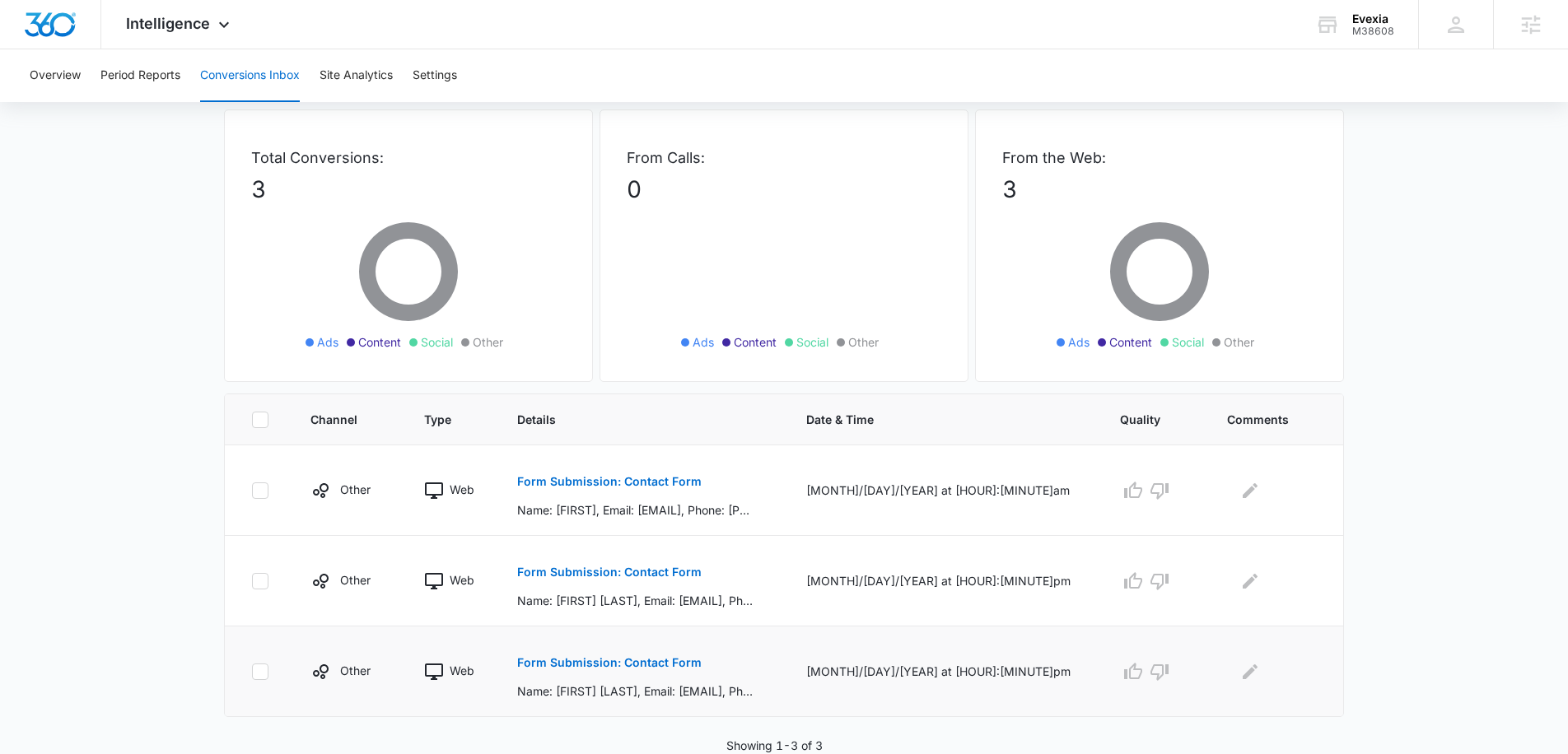 click on "Form Submission: Contact Form" at bounding box center [609, 663] 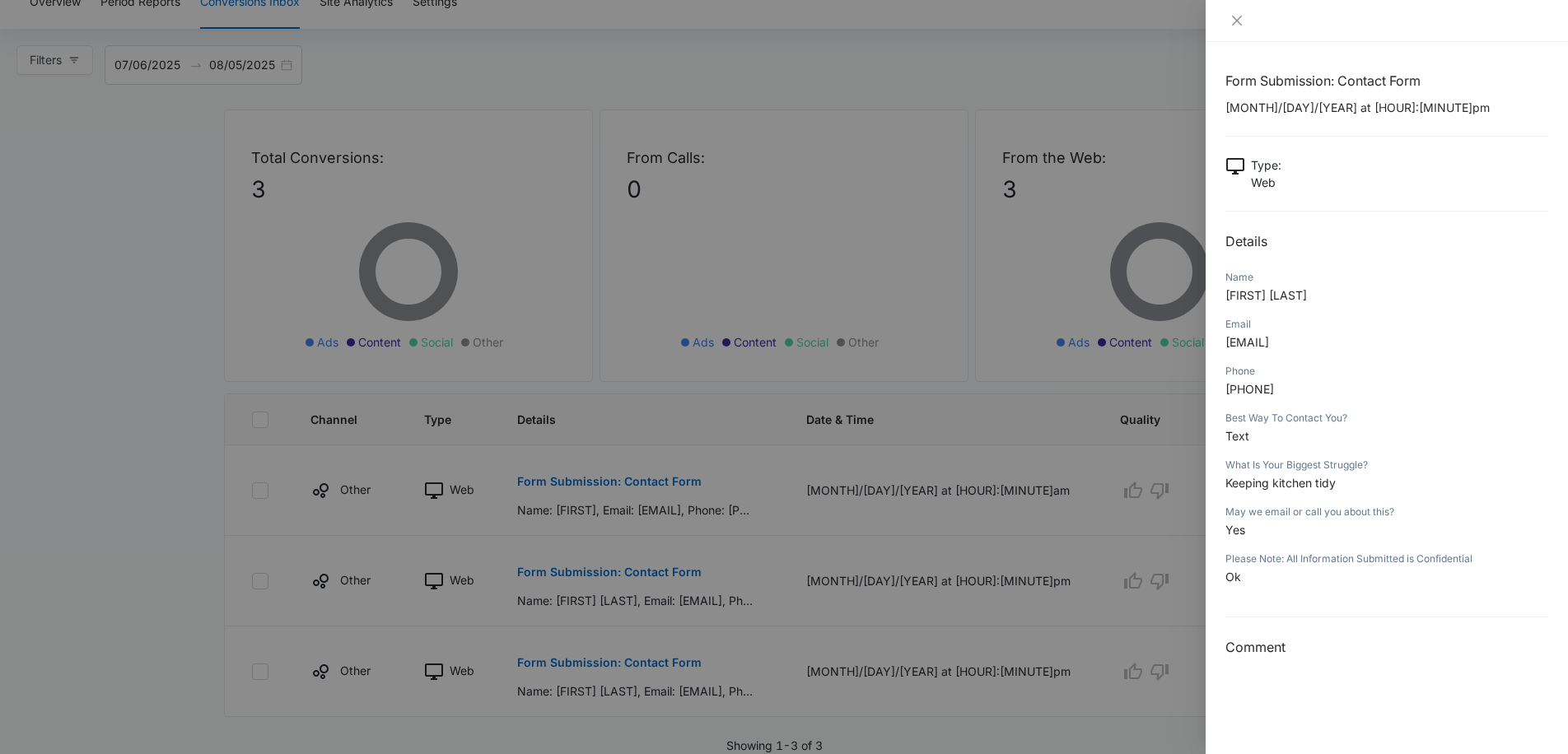 click at bounding box center [784, 377] 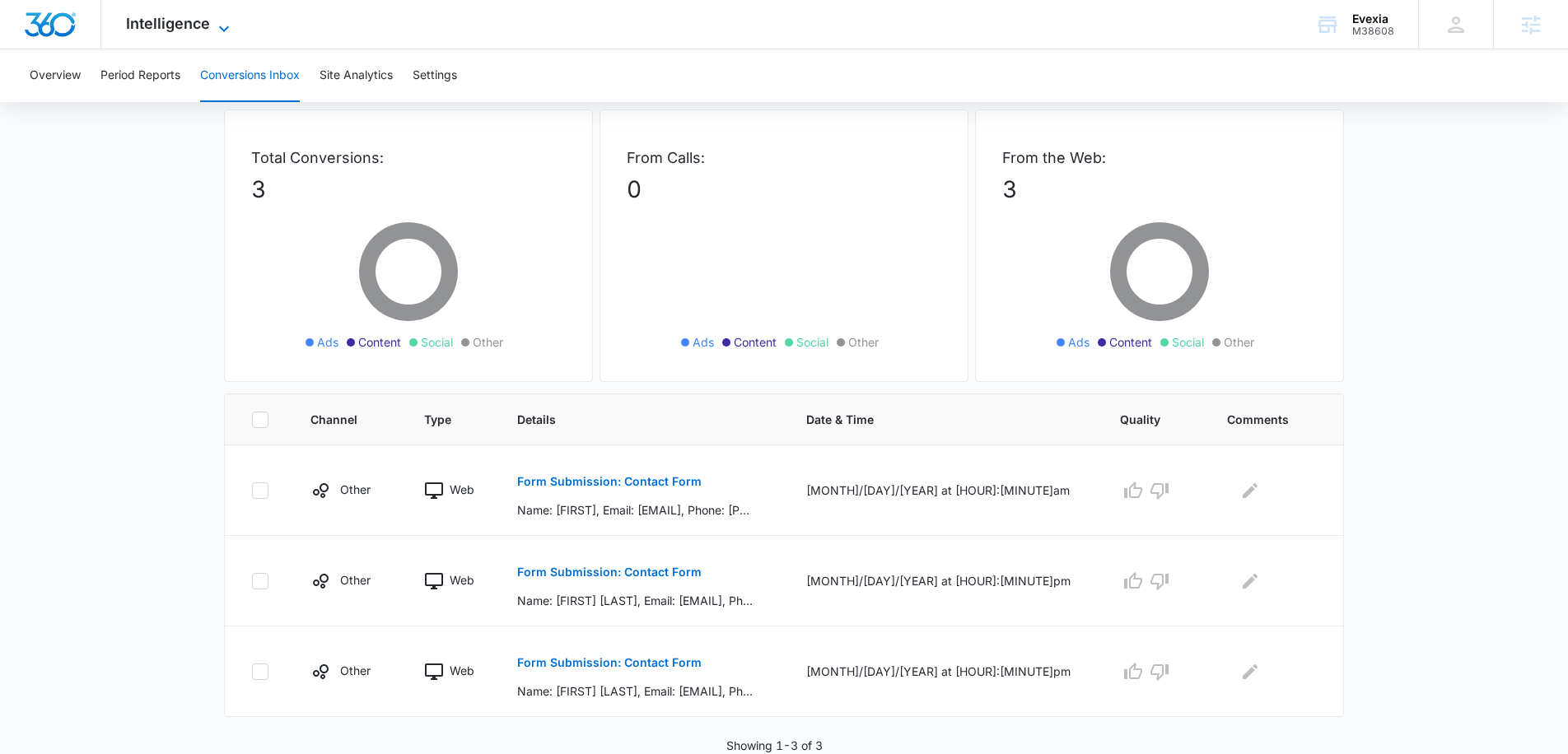 click 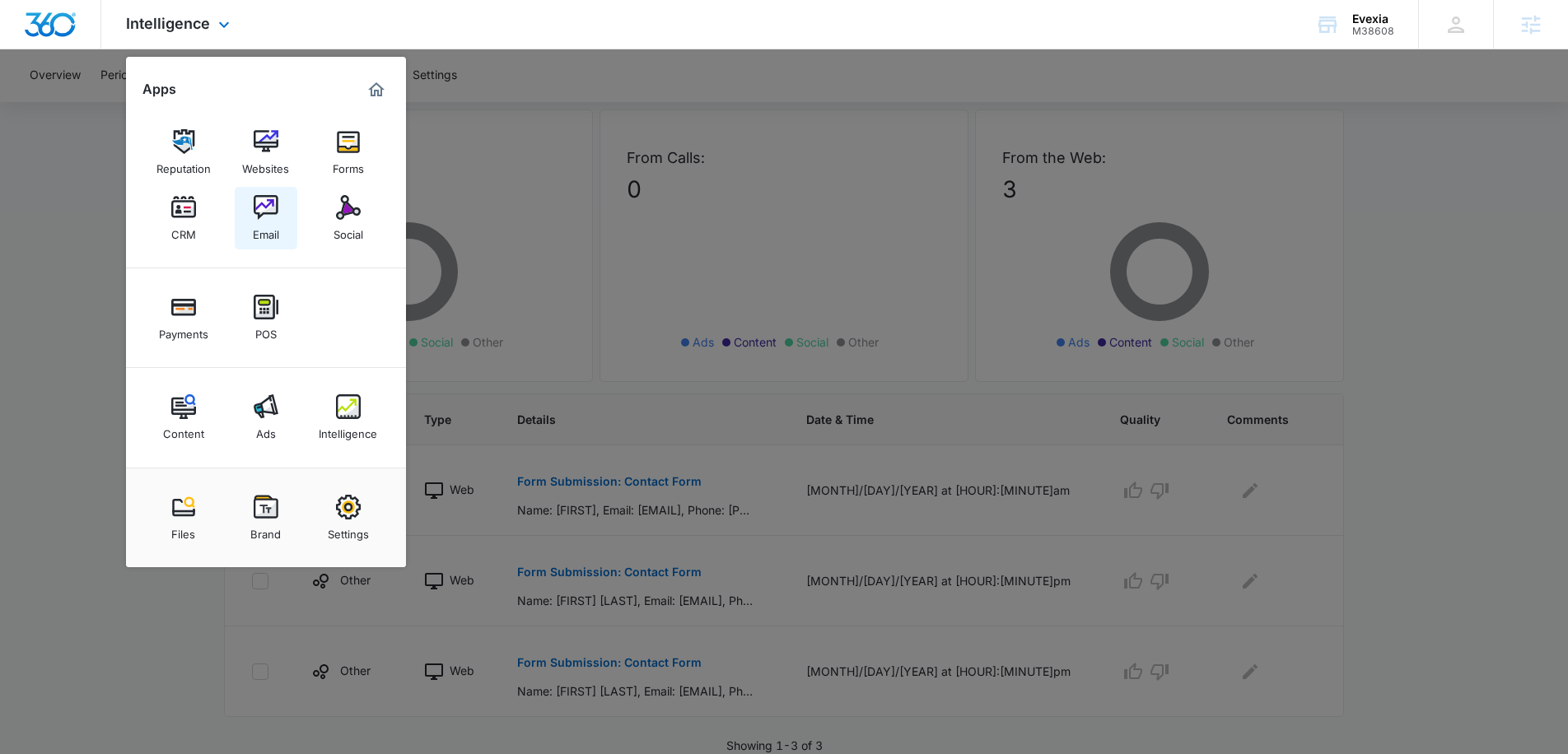 click at bounding box center (266, 207) 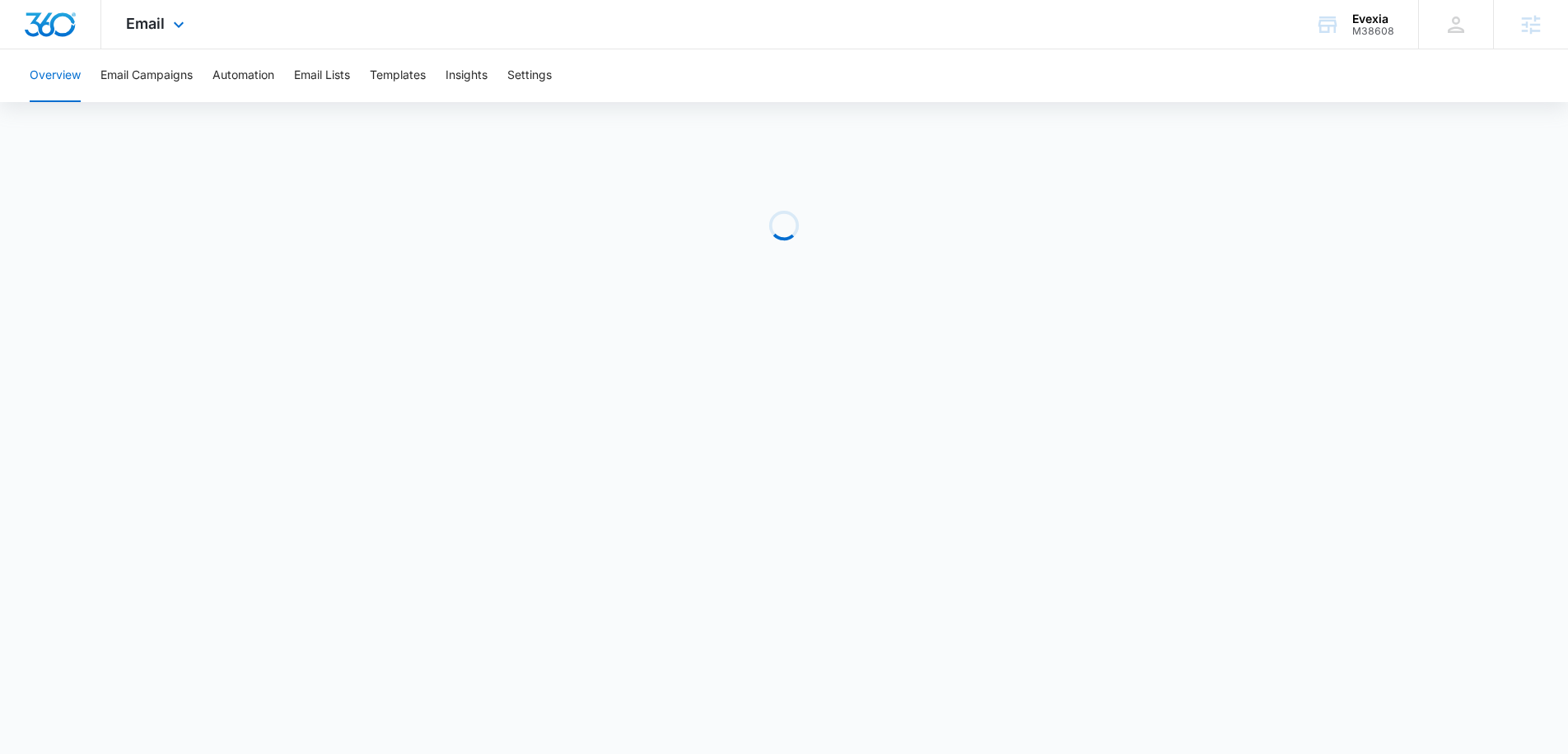 scroll, scrollTop: 0, scrollLeft: 0, axis: both 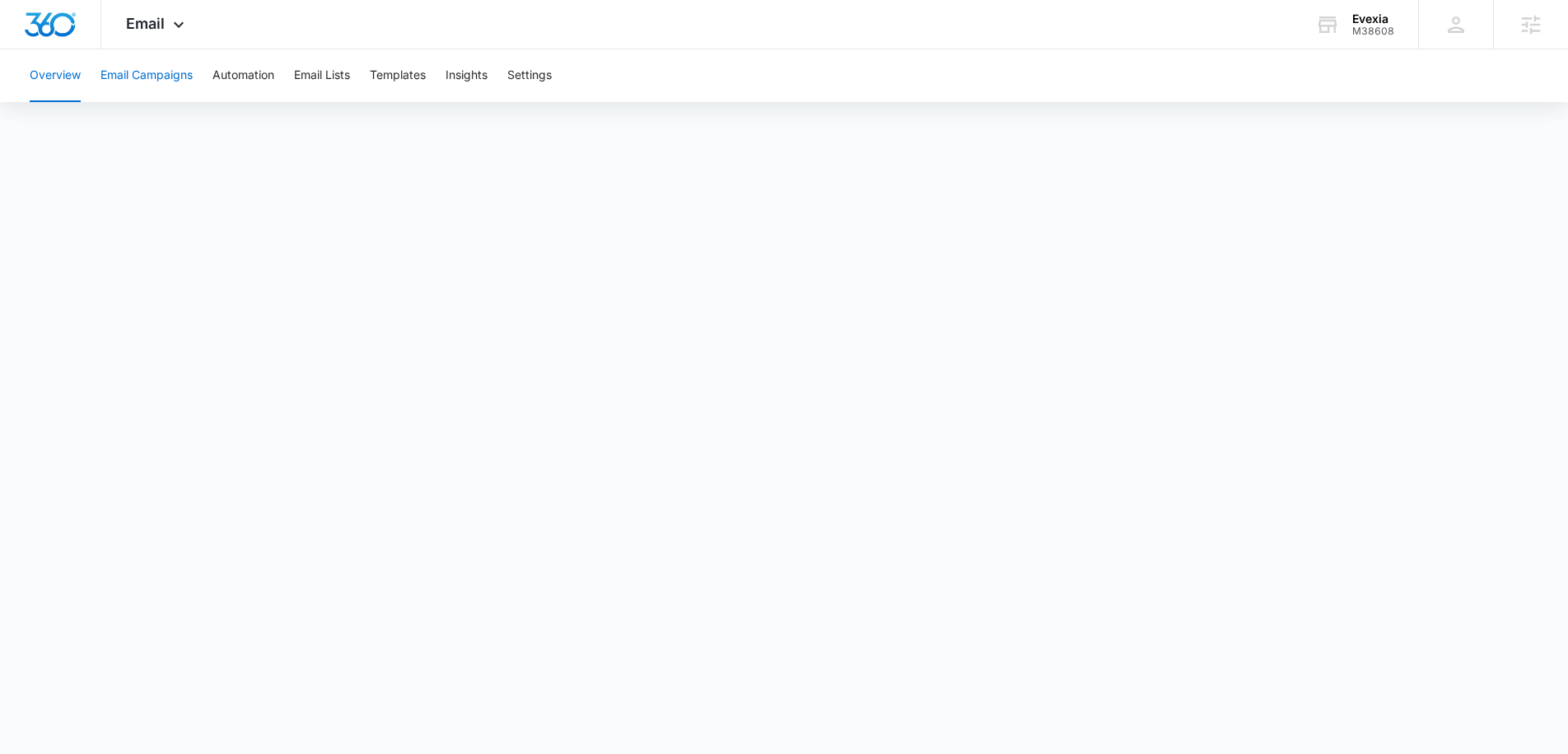 click on "Email Campaigns" at bounding box center (147, 76) 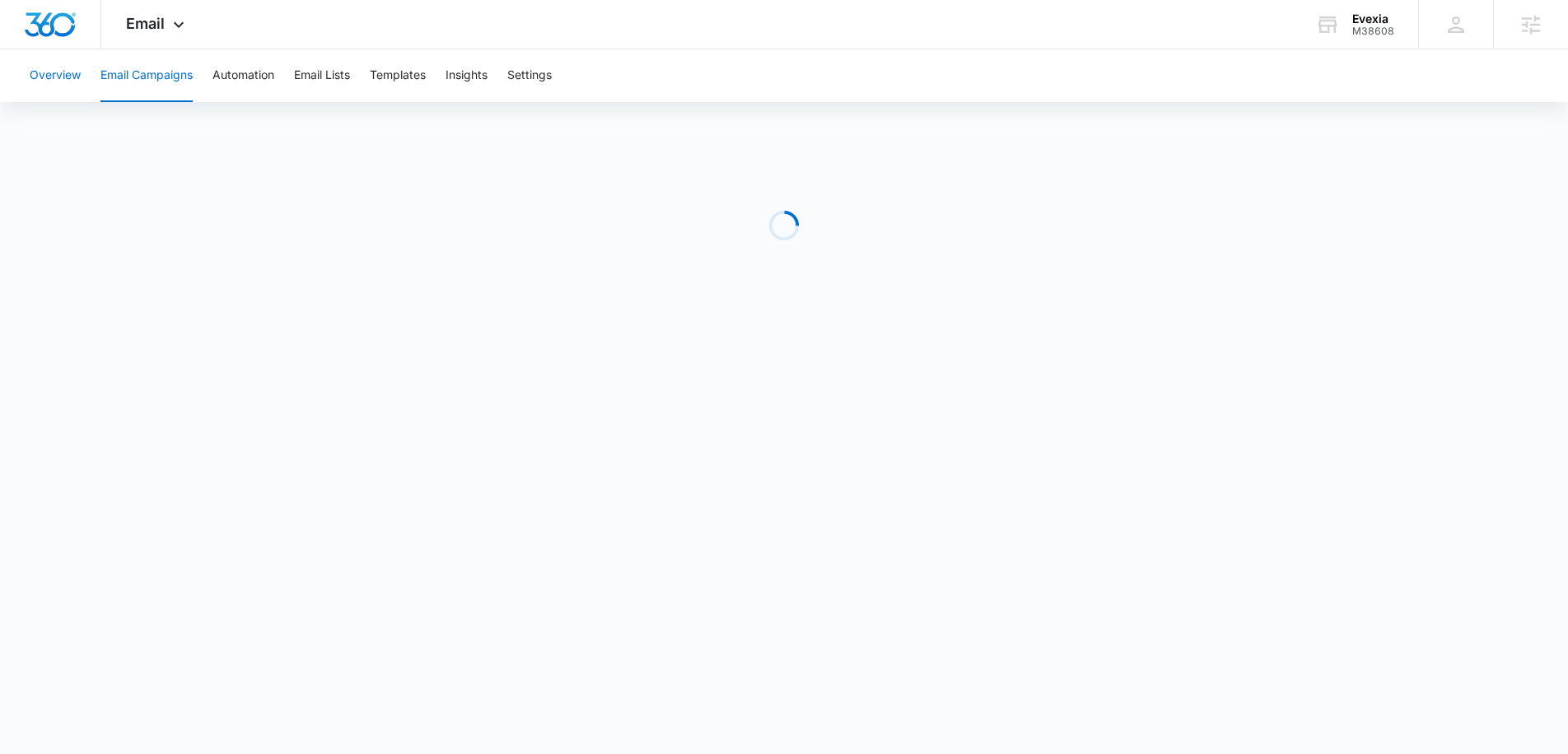 click on "Overview" at bounding box center [55, 76] 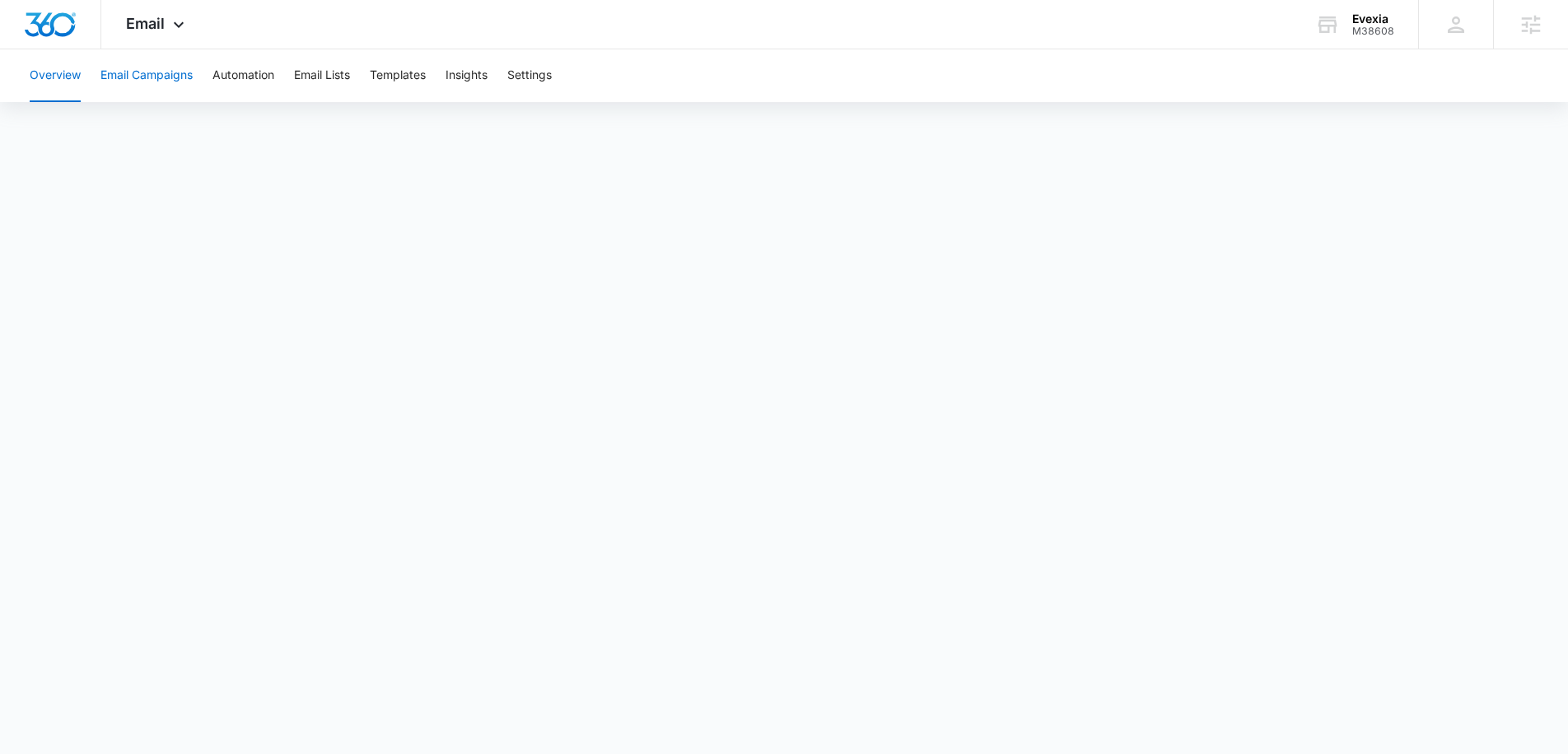 click on "Email Campaigns" at bounding box center (147, 76) 